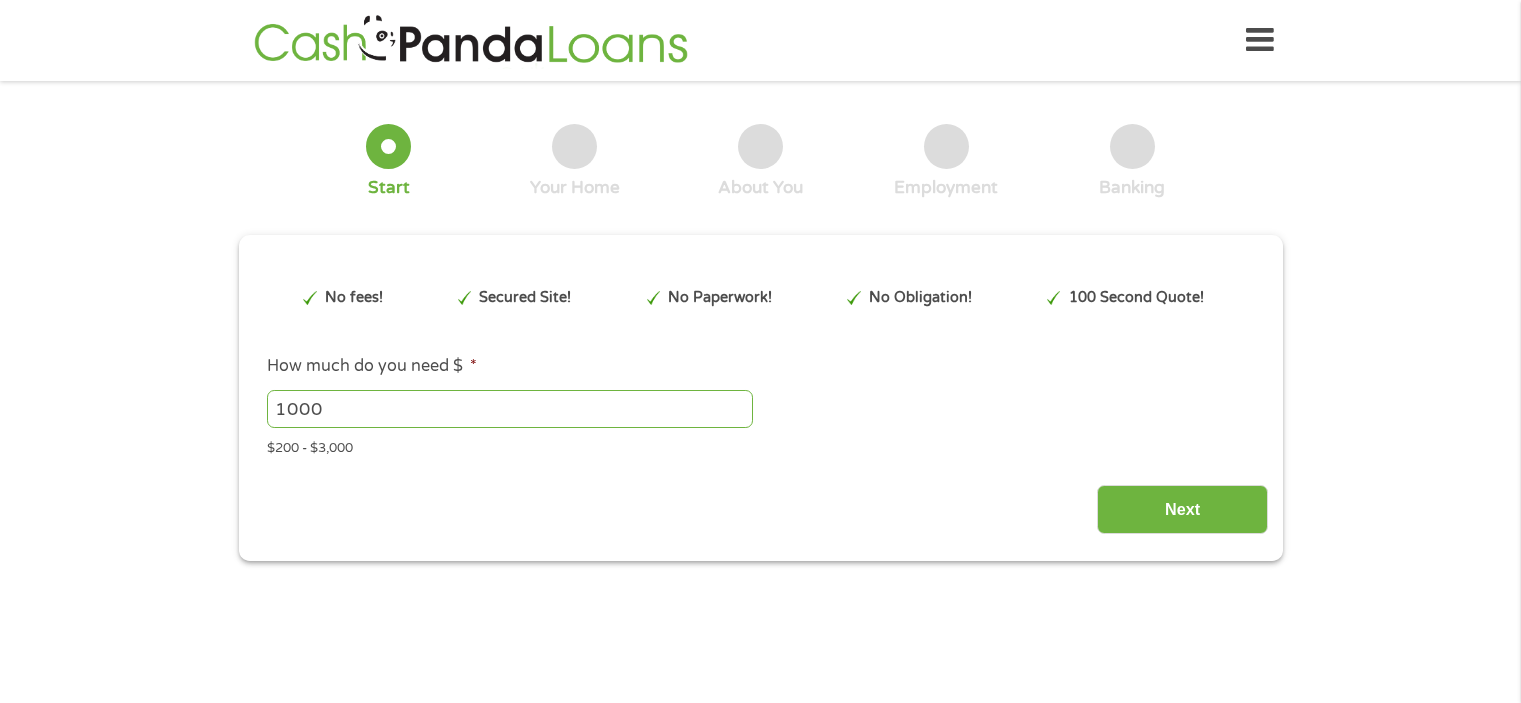 scroll, scrollTop: 0, scrollLeft: 0, axis: both 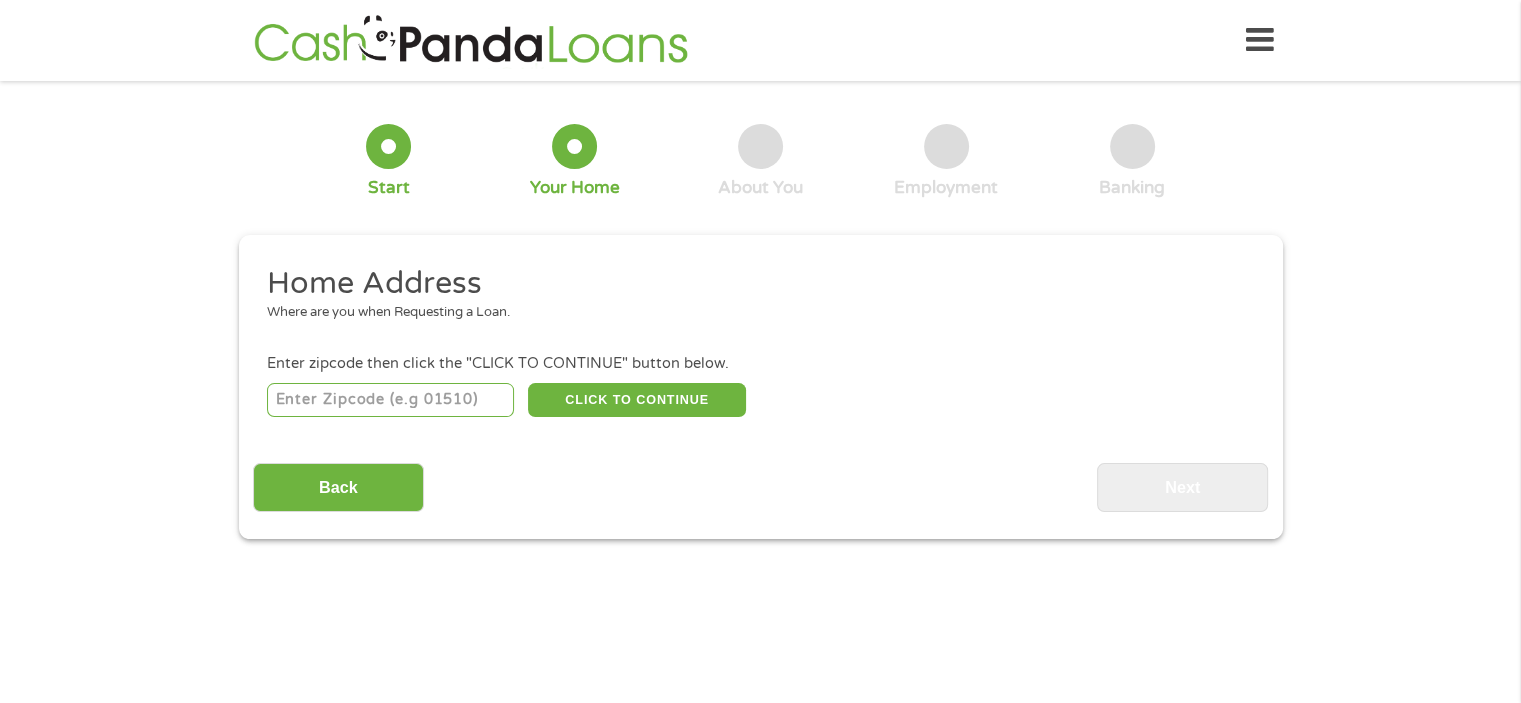click at bounding box center (390, 400) 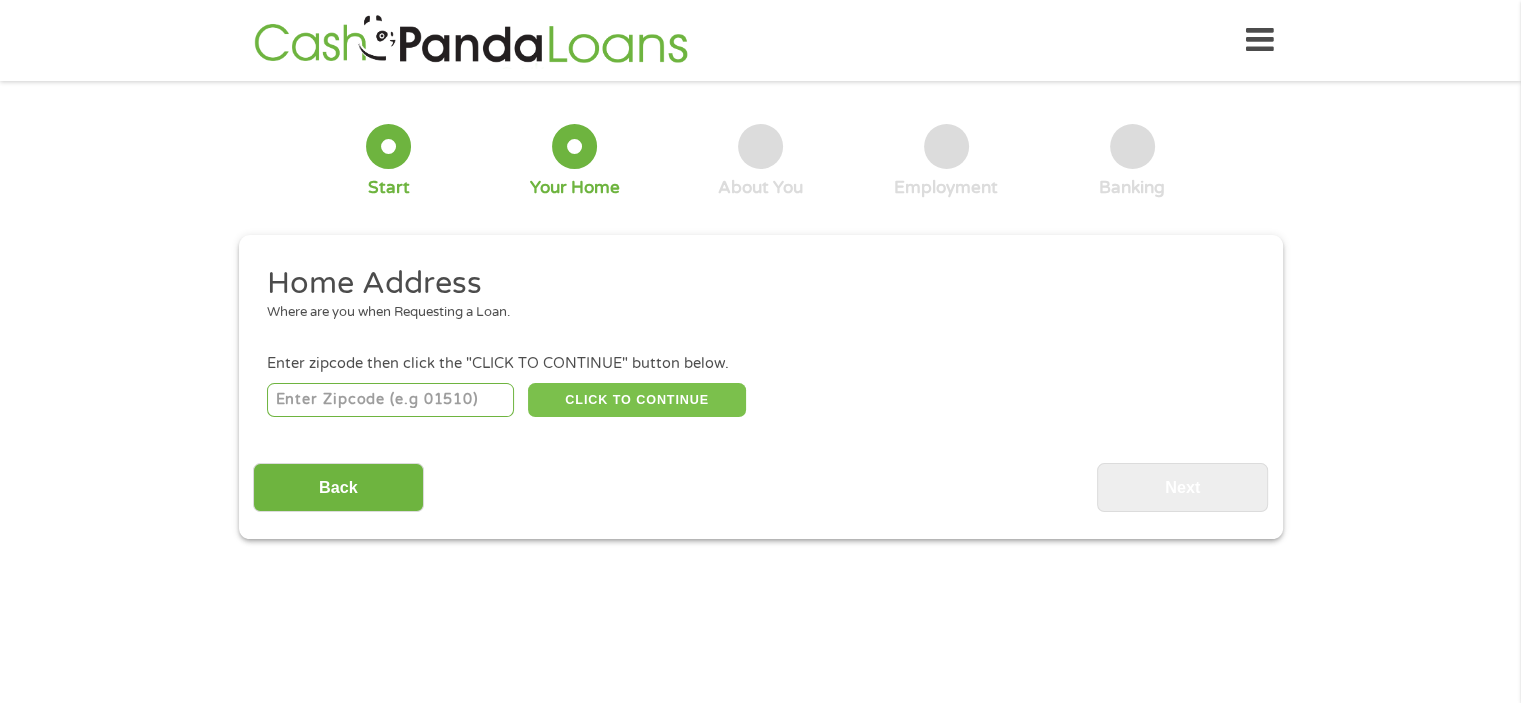 click on "CLICK TO CONTINUE" at bounding box center (637, 400) 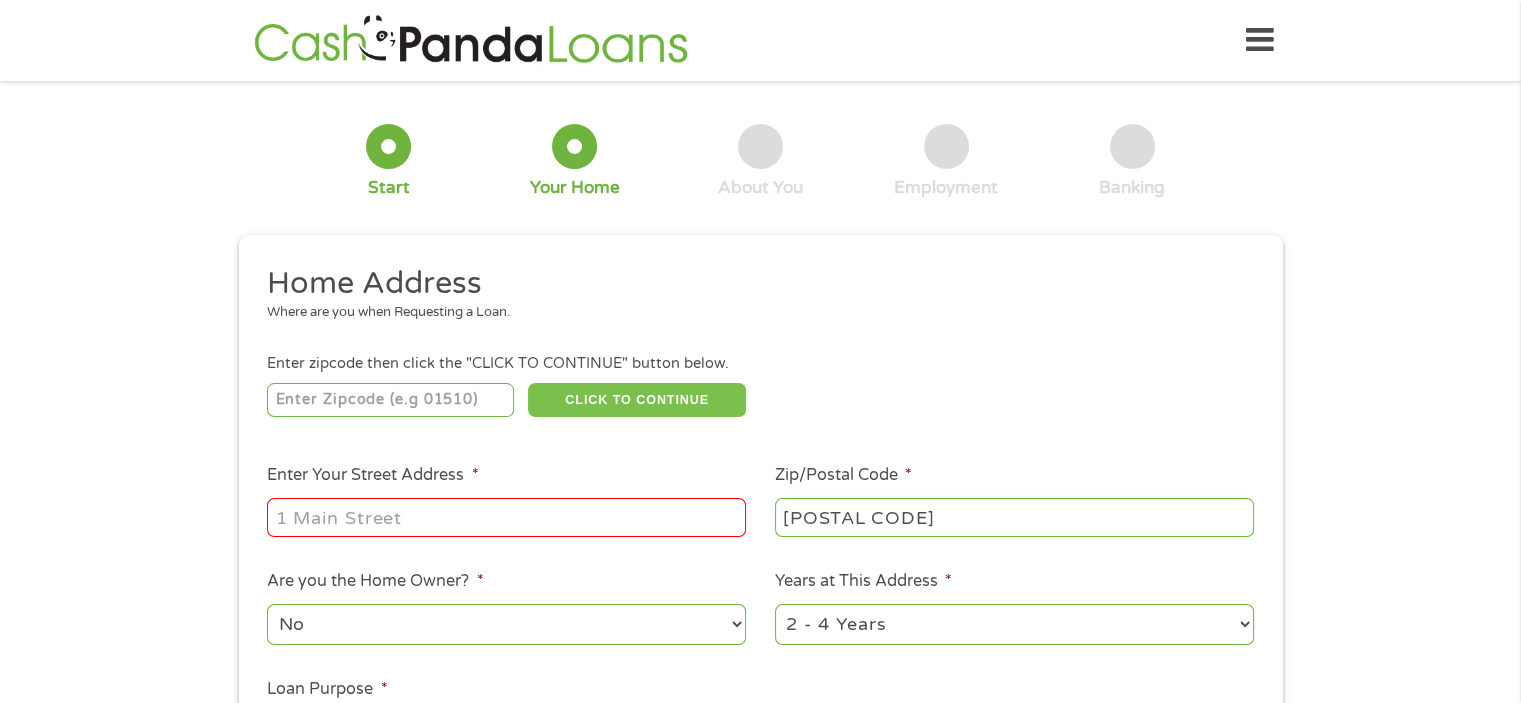 type 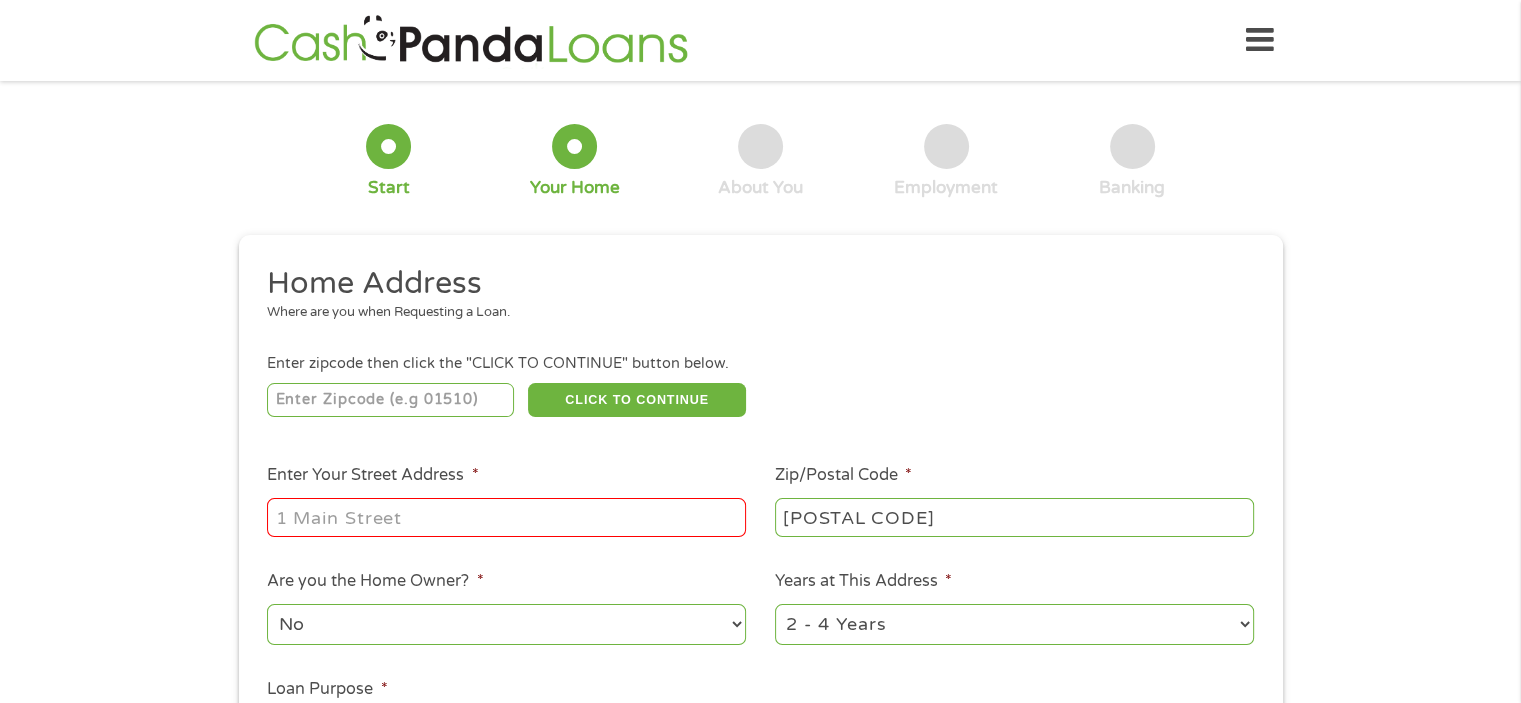 click on "Enter Your Street Address *" at bounding box center (506, 517) 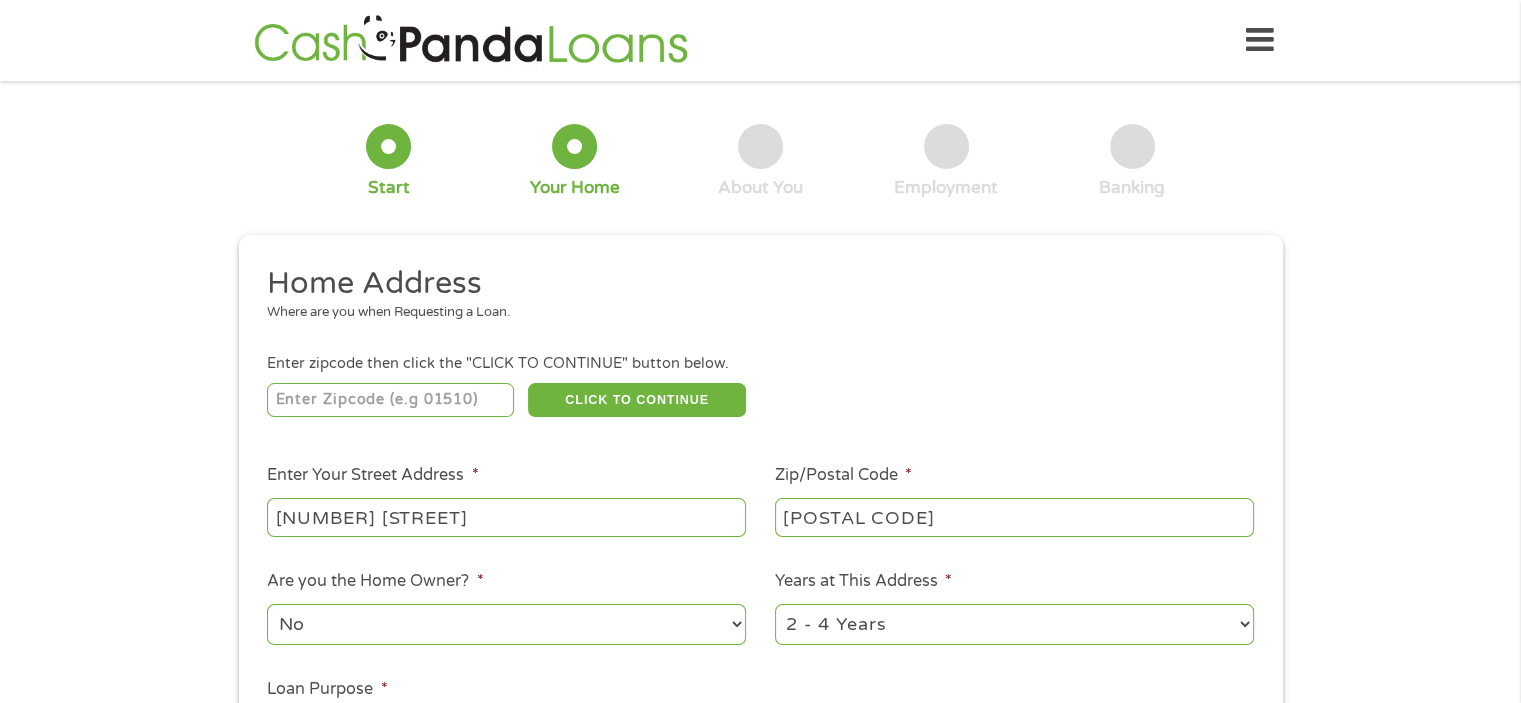 type on "[NUMBER] [STREET]" 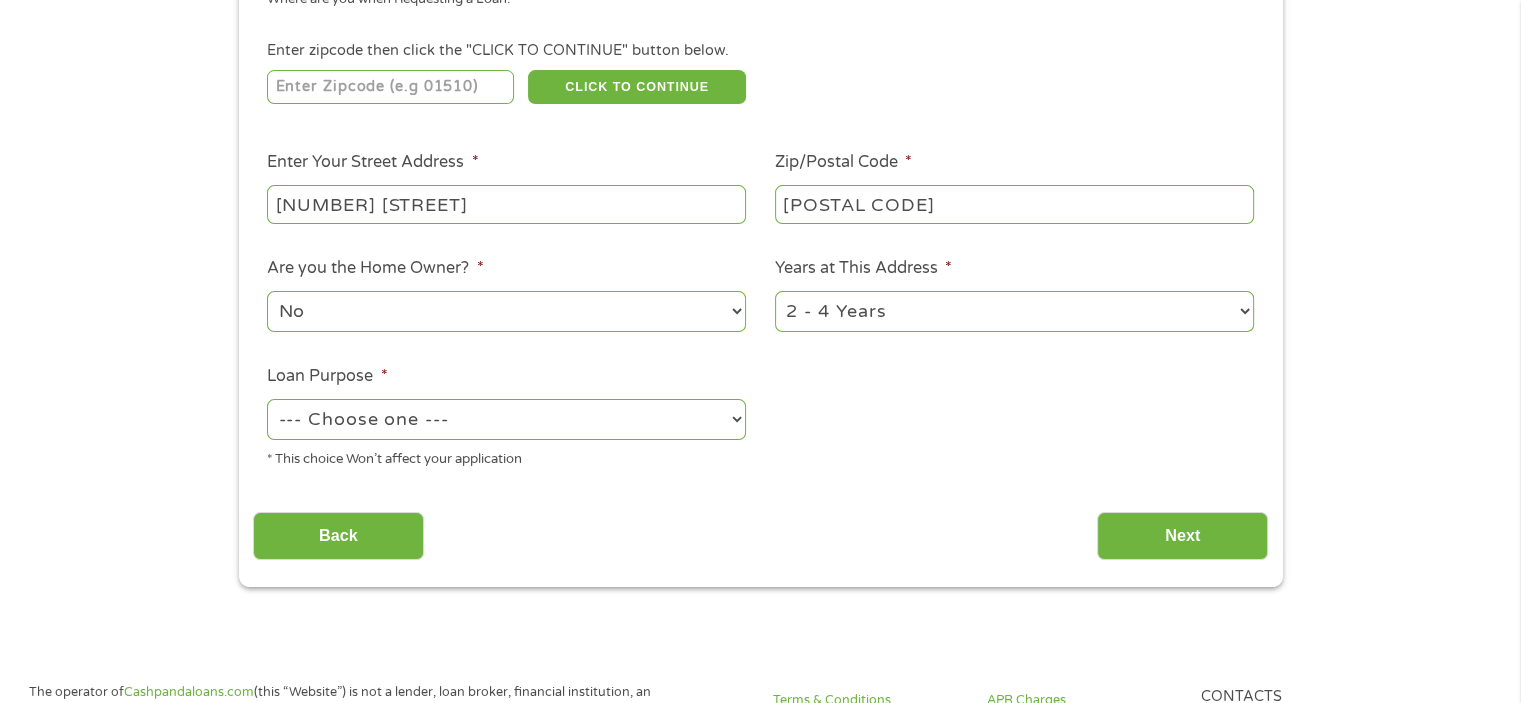 scroll, scrollTop: 324, scrollLeft: 0, axis: vertical 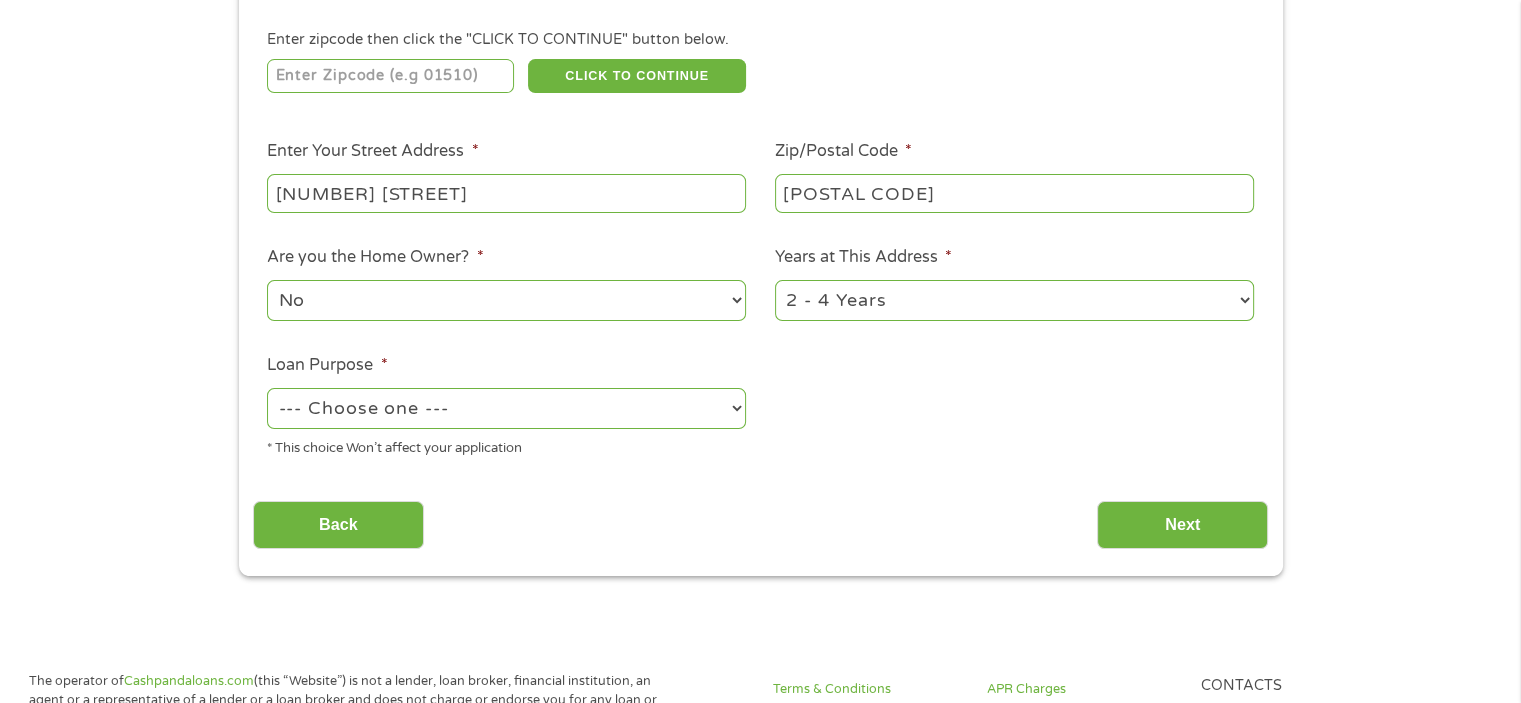 click on "1 Year or less 1 - 2 Years 2 - 4 Years Over 4 Years" at bounding box center (1014, 300) 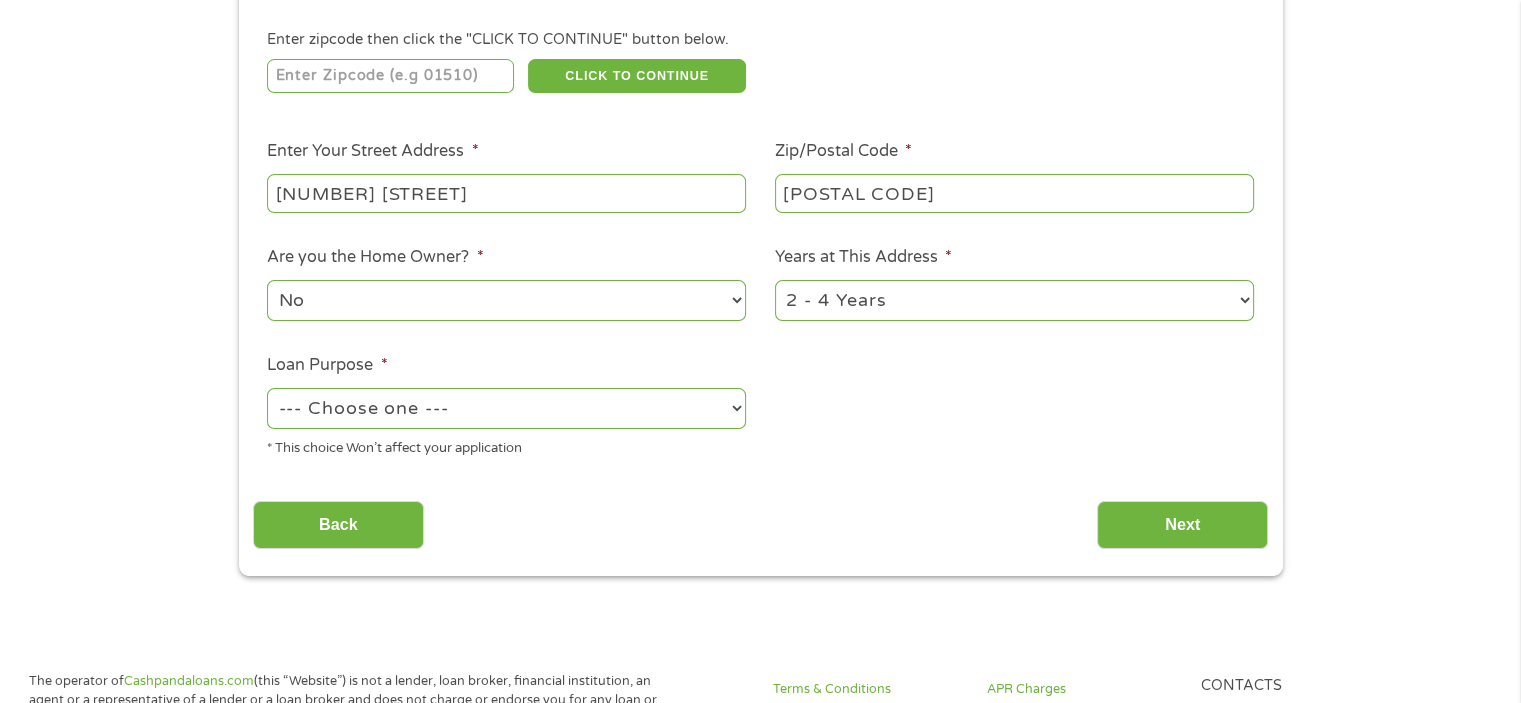 select on "60months" 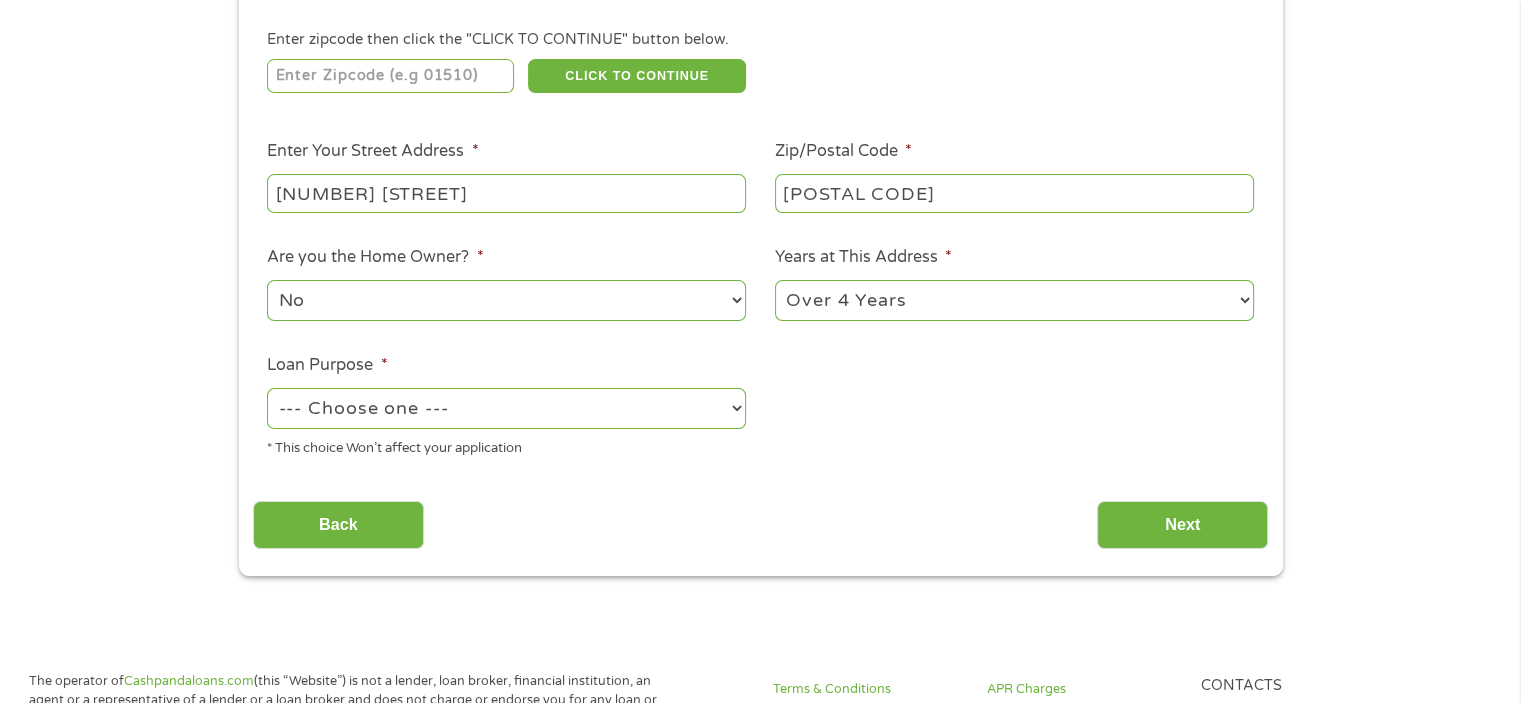 click on "1 Year or less 1 - 2 Years 2 - 4 Years Over 4 Years" at bounding box center [1014, 300] 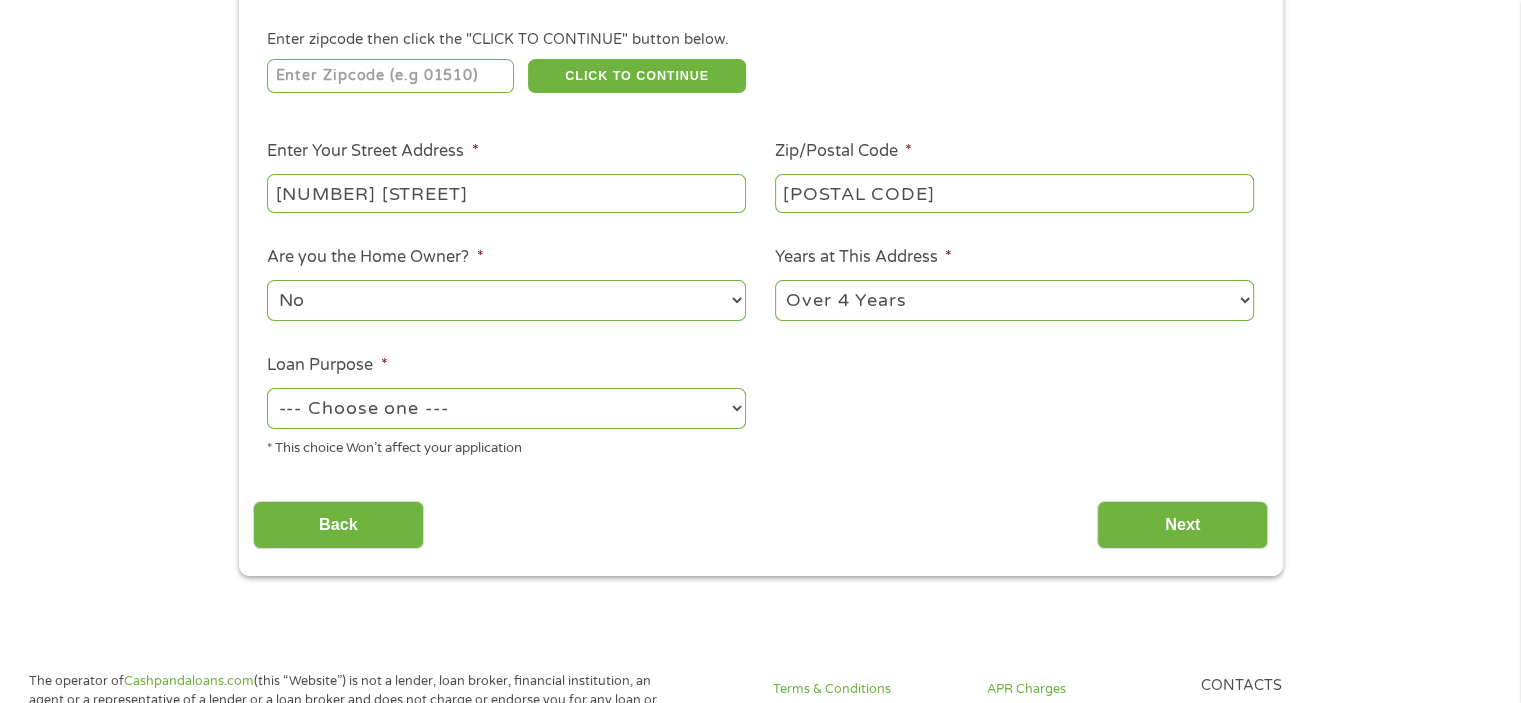 select on "shorttermcash" 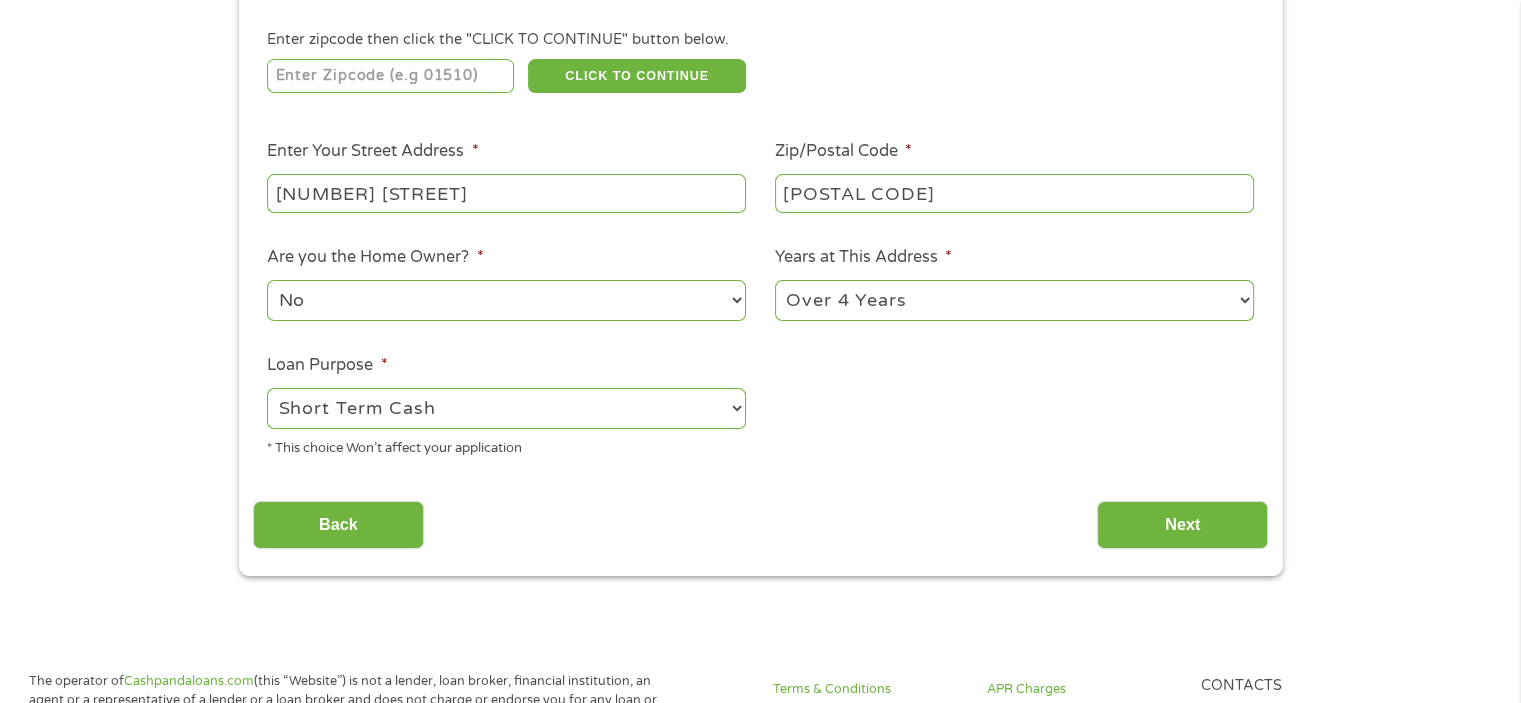 click on "--- Choose one --- Pay Bills Debt Consolidation Home Improvement Major Purchase Car Loan Short Term Cash Medical Expenses Other" at bounding box center (506, 408) 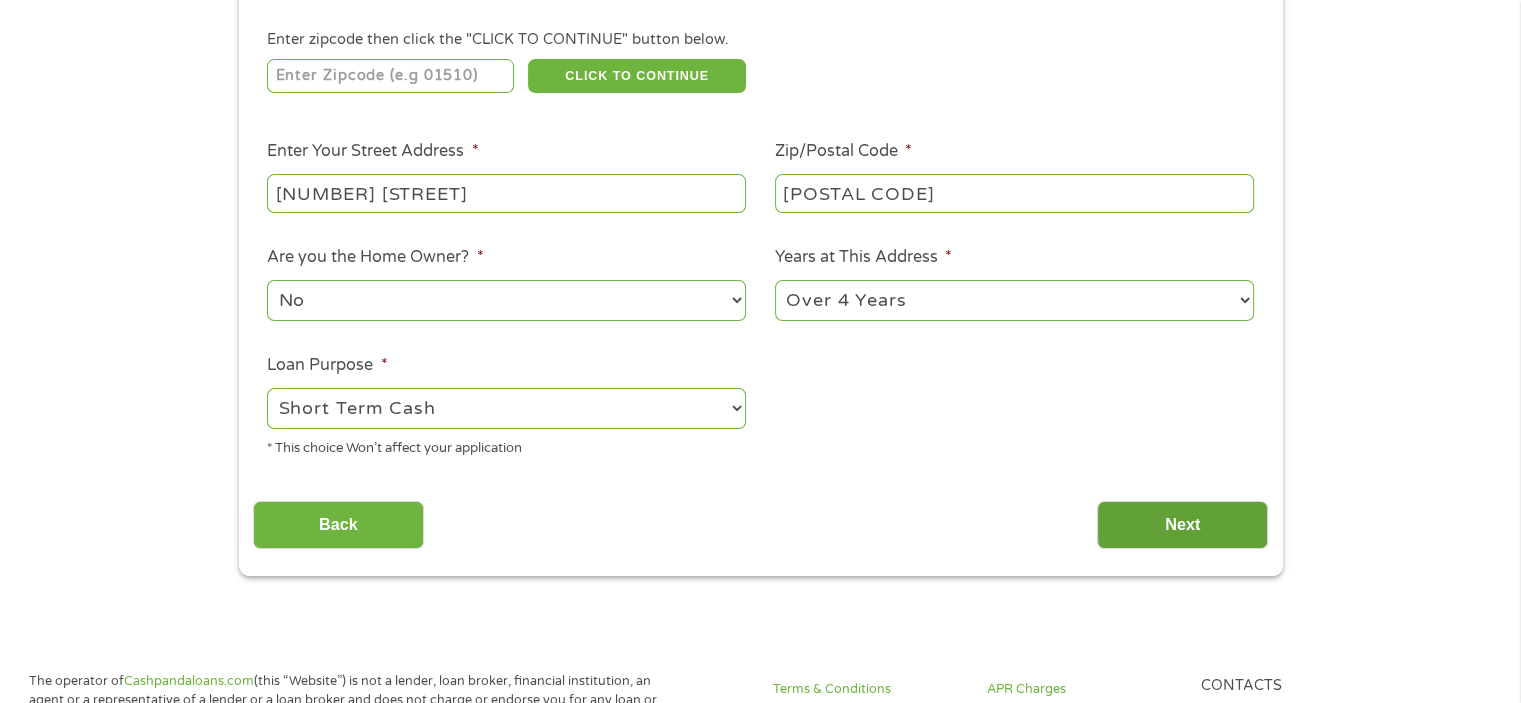 click on "Next" at bounding box center [1182, 525] 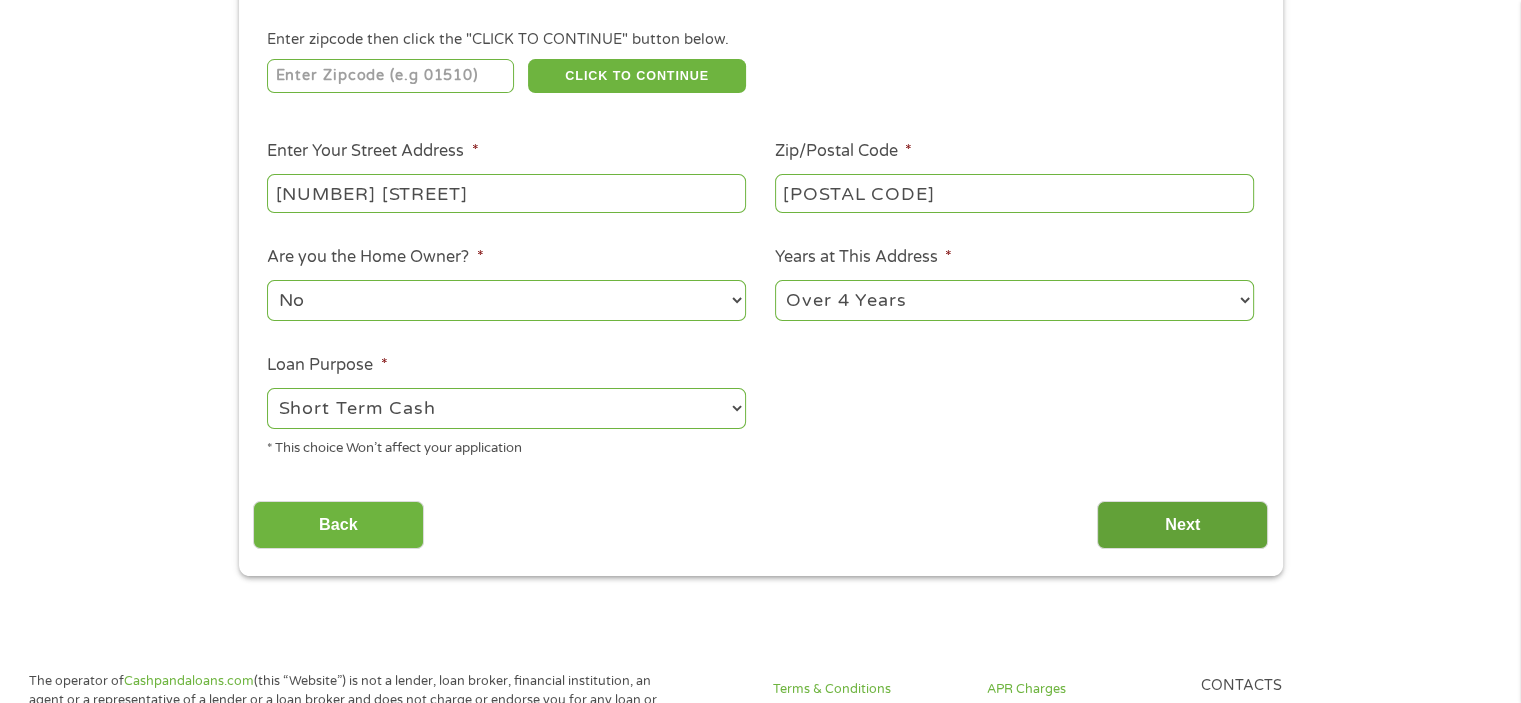 scroll, scrollTop: 8, scrollLeft: 8, axis: both 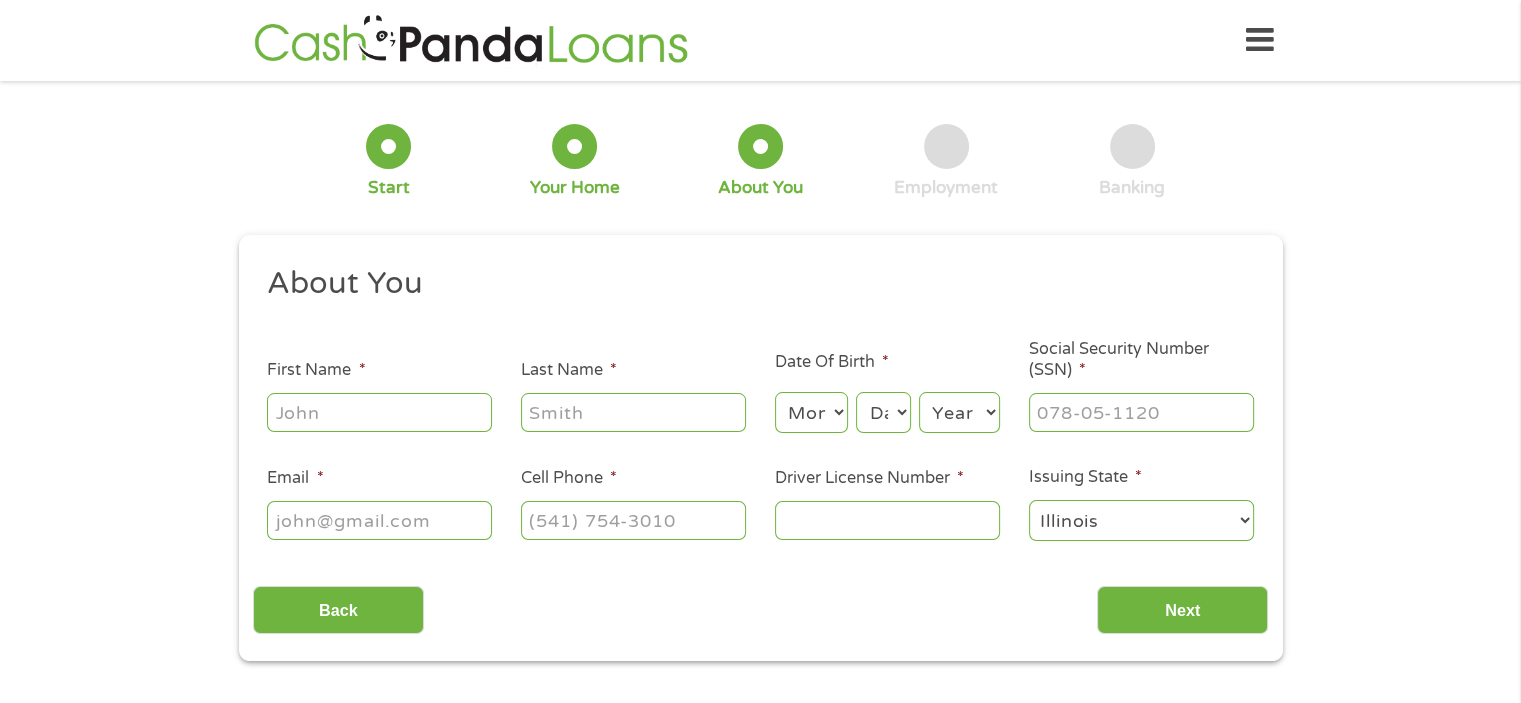 click on "First Name *" at bounding box center (379, 412) 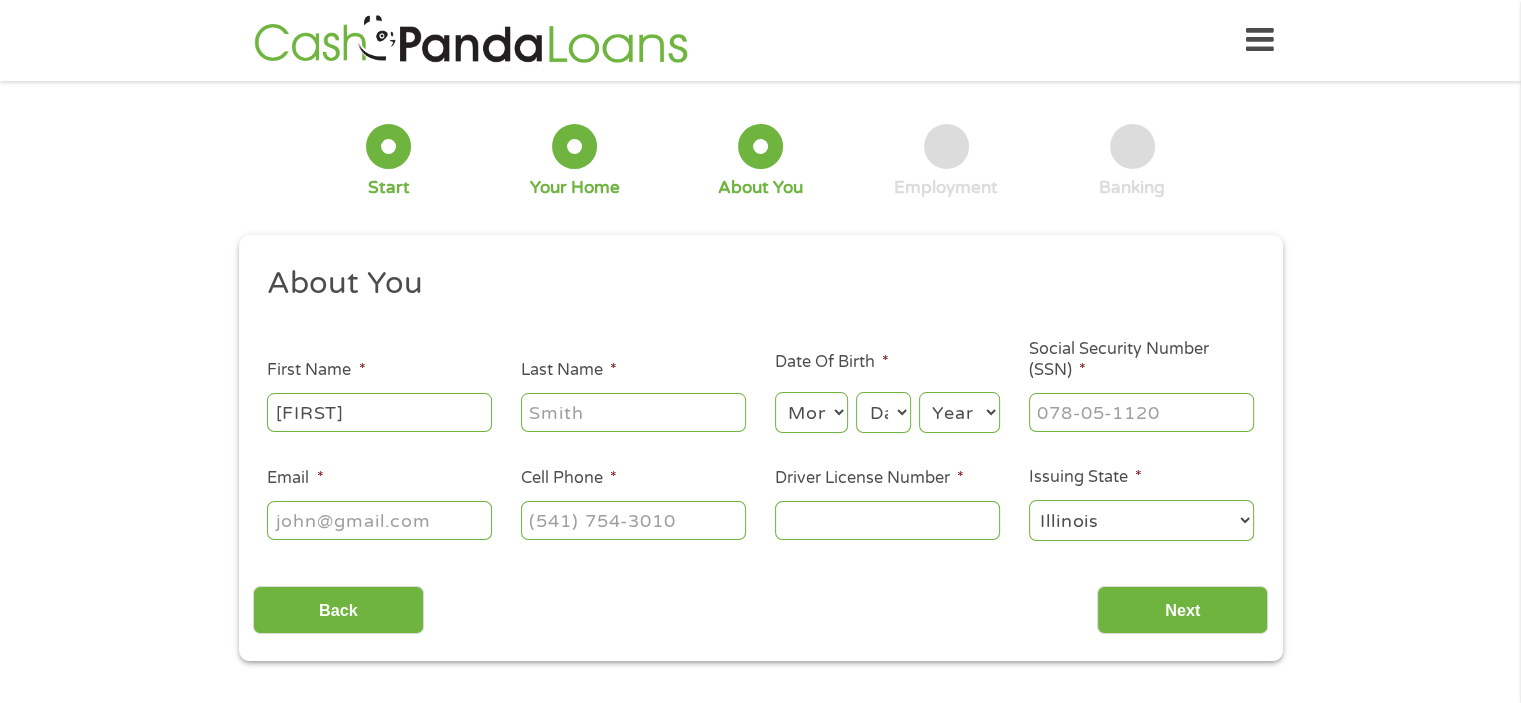 type on "[FIRST]" 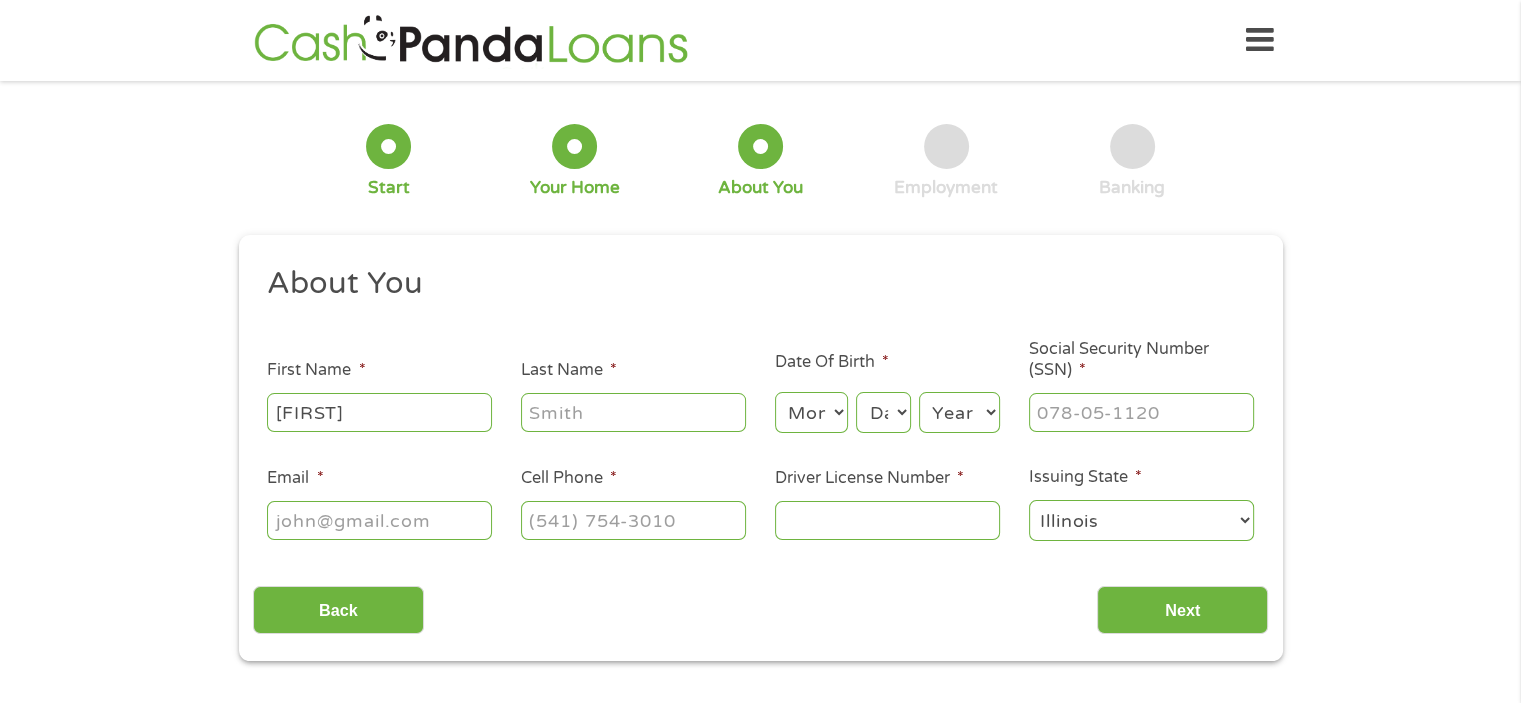 click on "Last Name *" at bounding box center [633, 412] 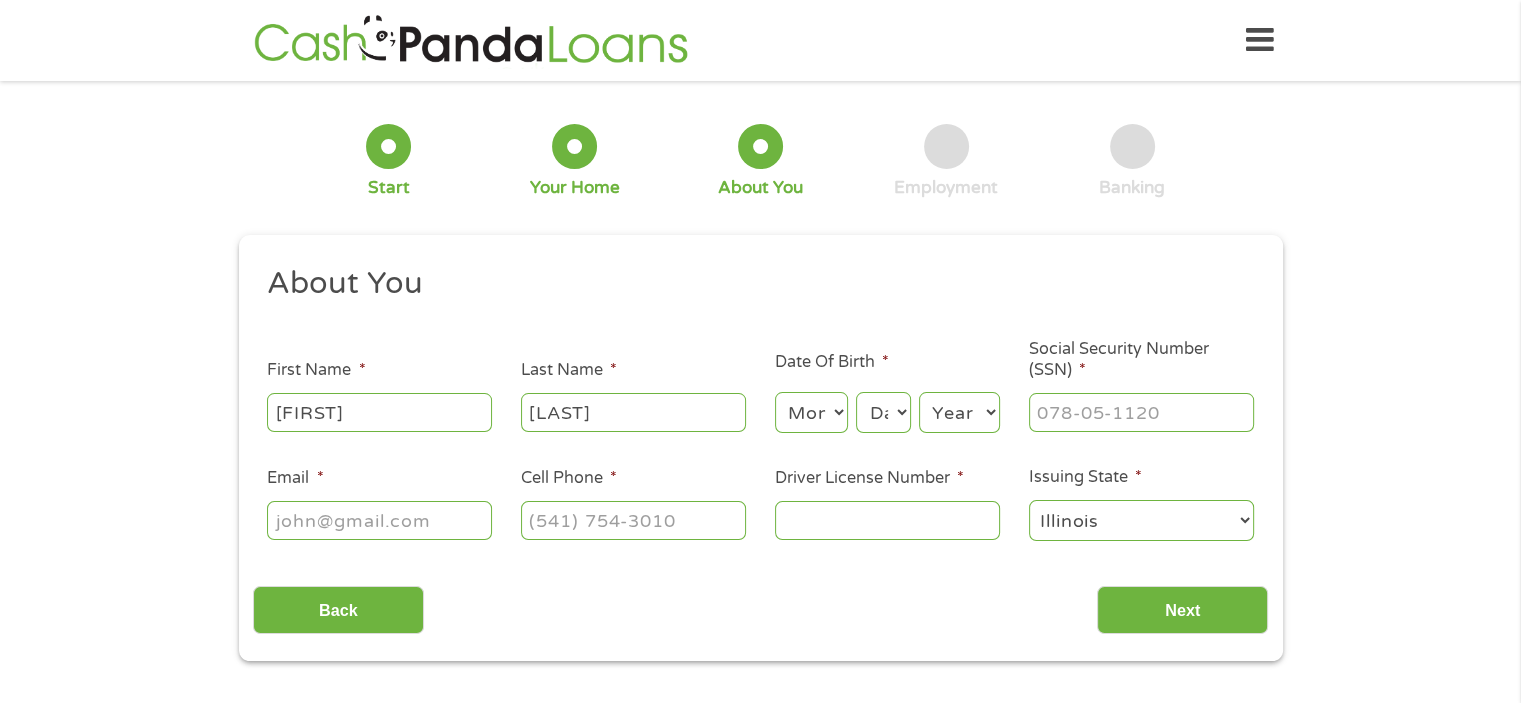 type on "[LAST]" 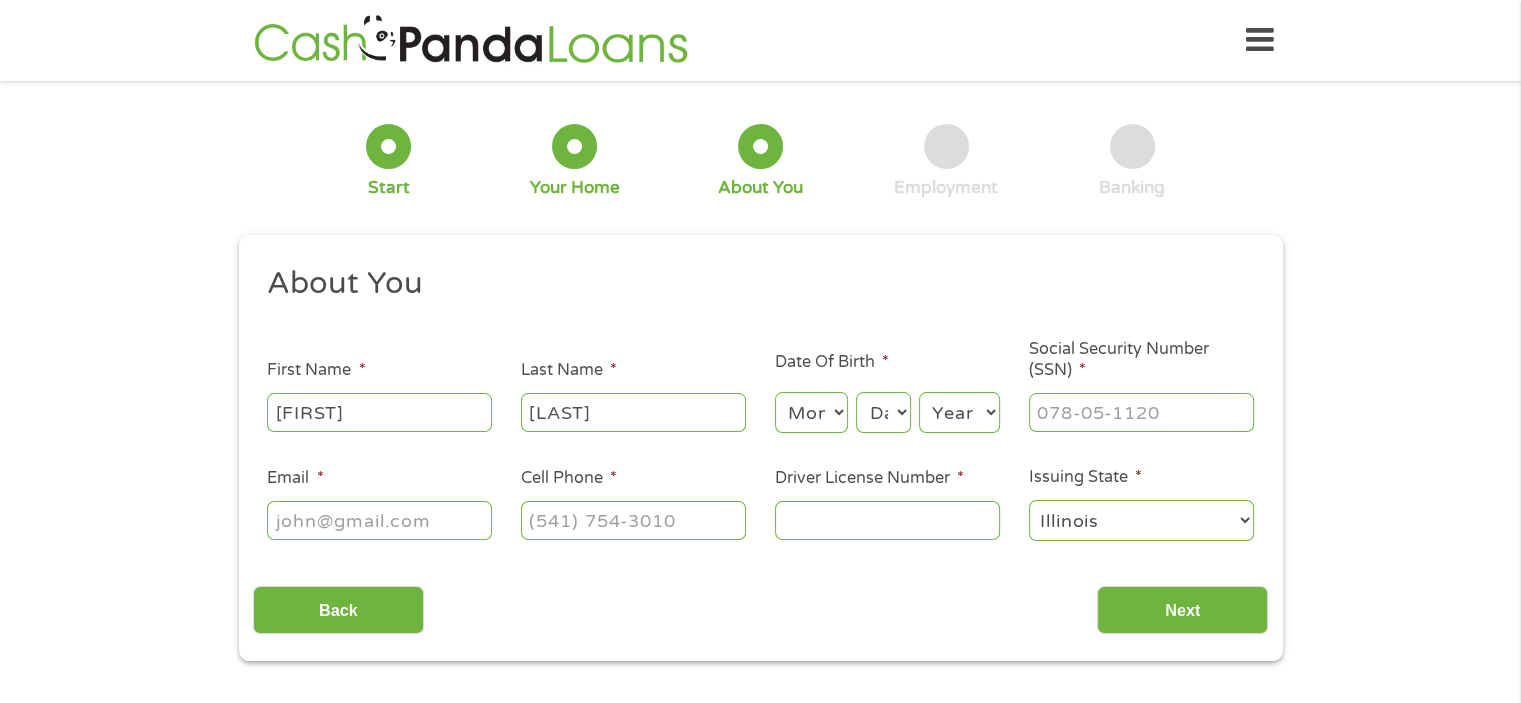 select on "4" 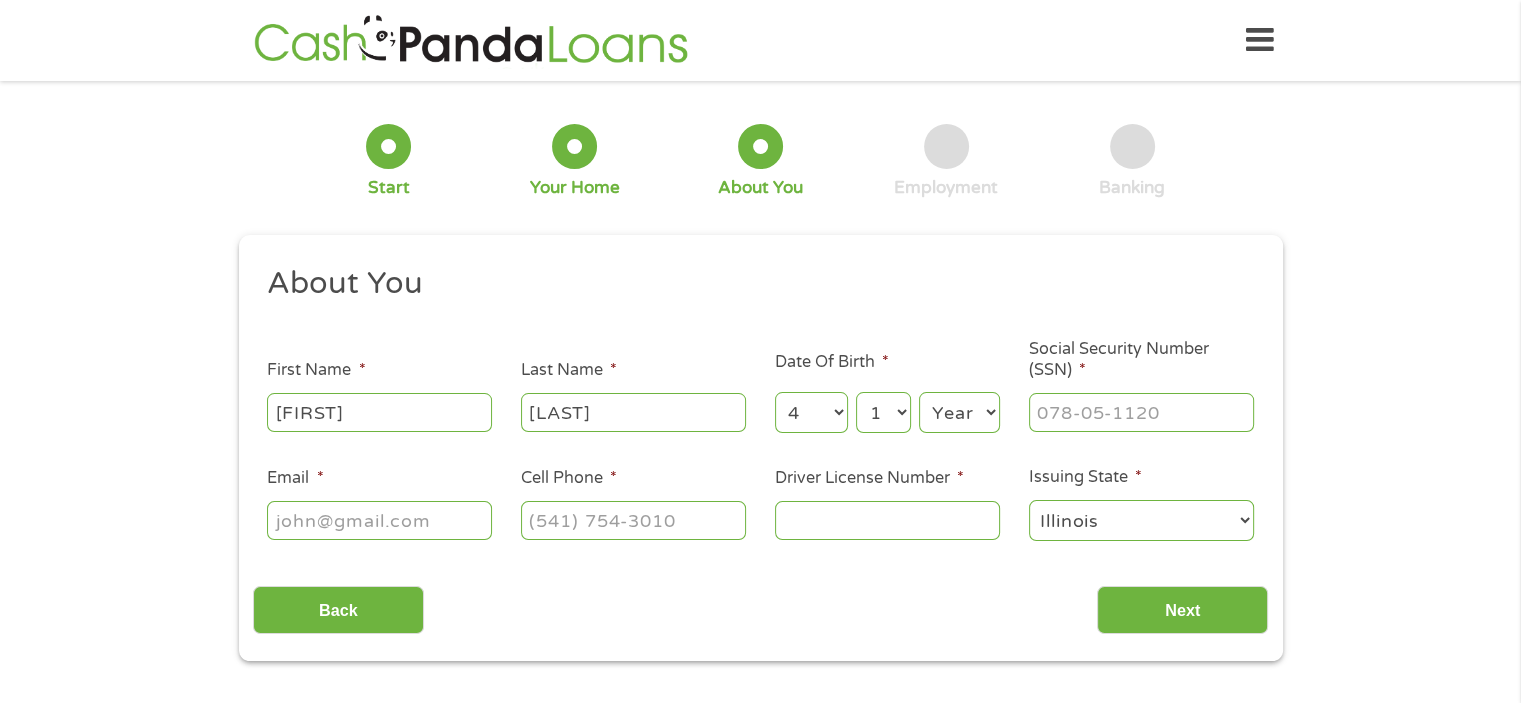 select on "13" 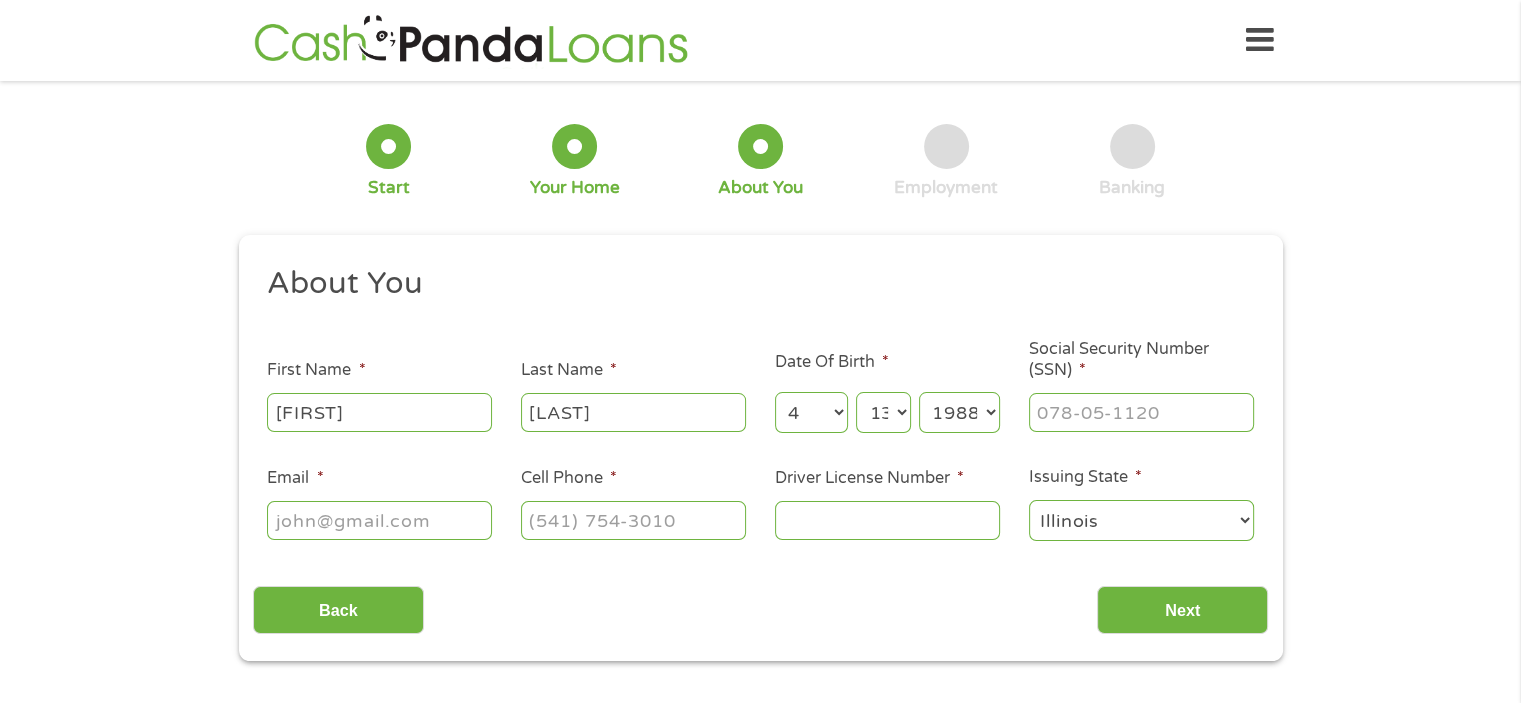 click on "Year 2007 2006 2005 2004 2003 2002 2001 2000 1999 1998 1997 1996 1995 1994 1993 1992 1991 1990 1989 1988 1987 1986 1985 1984 1983 1982 1981 1980 1979 1978 1977 1976 1975 1974 1973 1972 1971 1970 1969 1968 1967 1966 1965 1964 1963 1962 1961 1960 1959 1958 1957 1956 1955 1954 1953 1952 1951 1950 1949 1948 1947 1946 1945 1944 1943 1942 1941 1940 1939 1938 1937 1936 1935 1934 1933 1932 1931 1930 1929 1928 1927 1926 1925 1924 1923 1922 1921 1920" at bounding box center [959, 412] 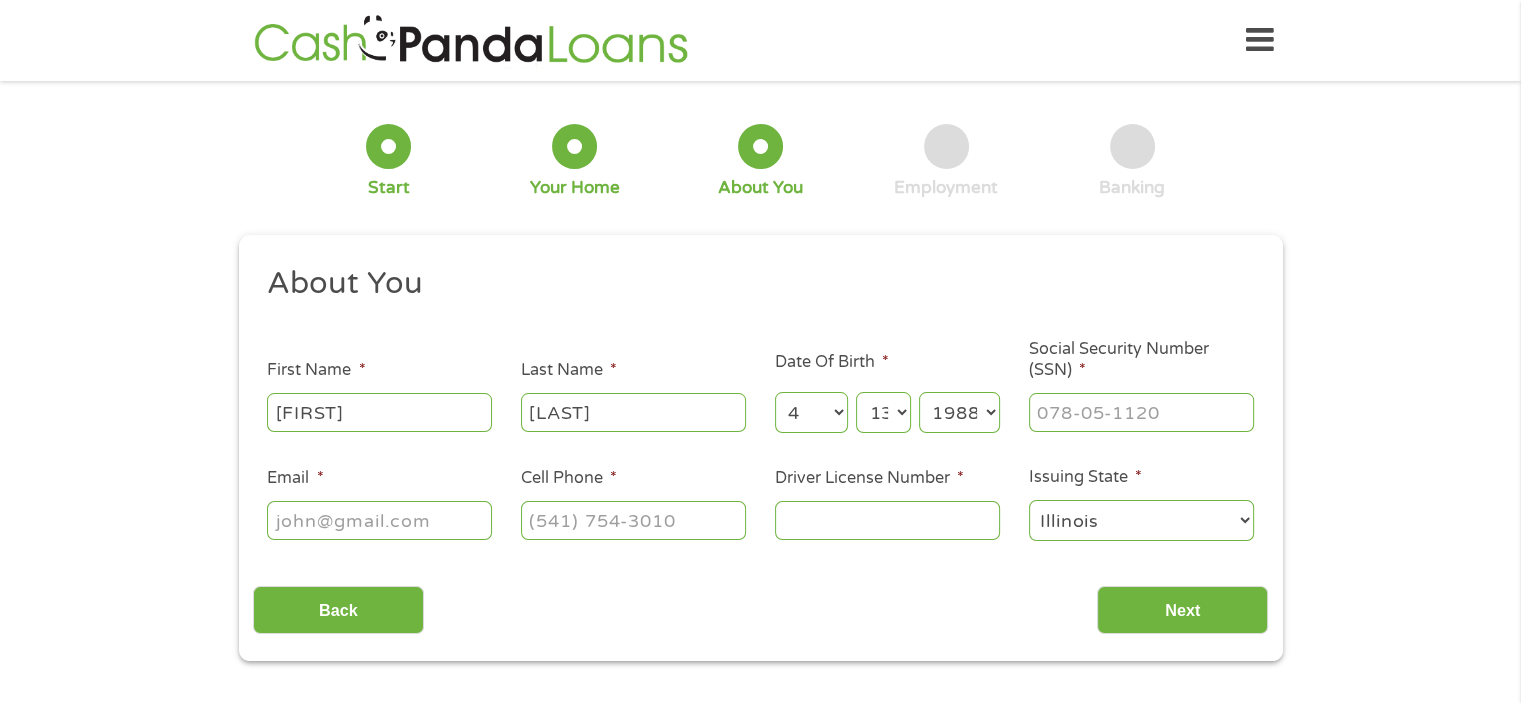 select on "1981" 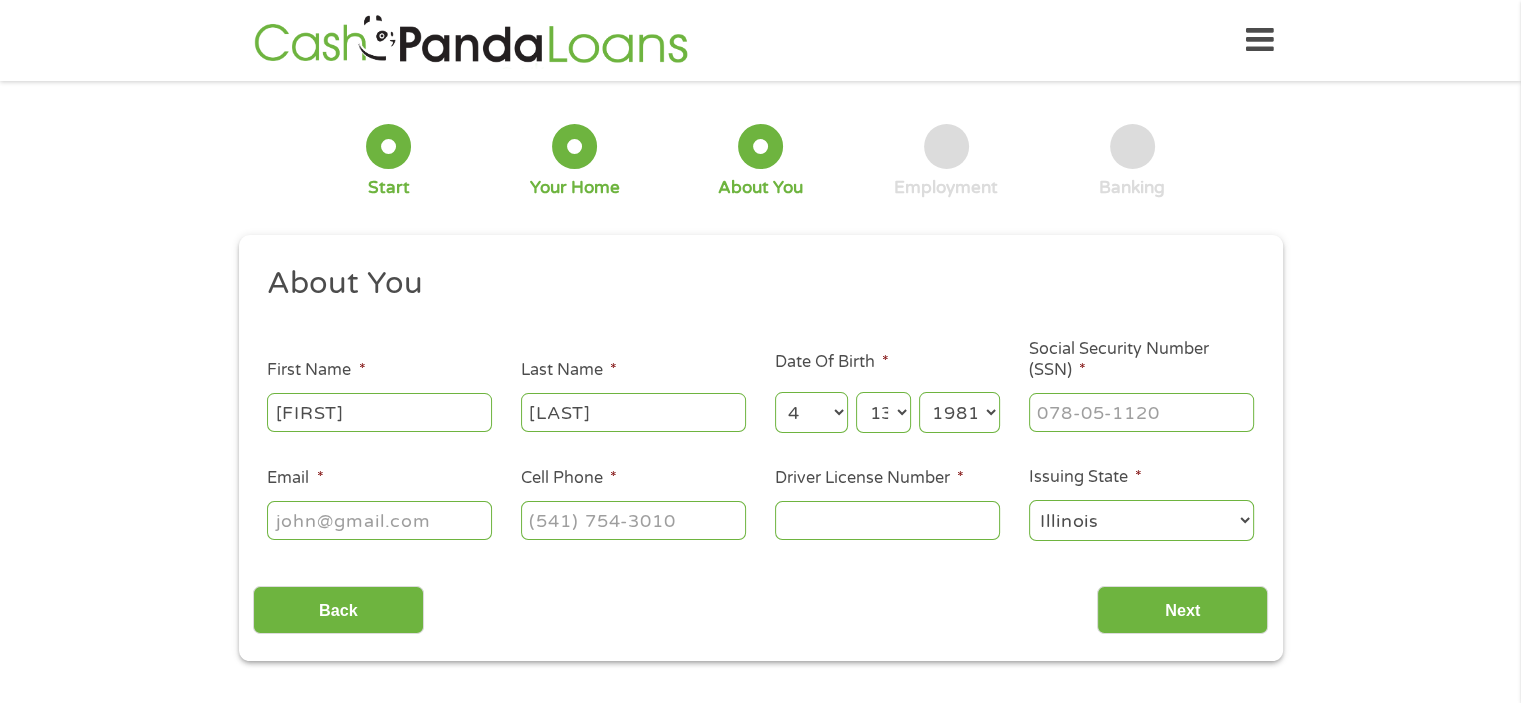 click on "Year 2007 2006 2005 2004 2003 2002 2001 2000 1999 1998 1997 1996 1995 1994 1993 1992 1991 1990 1989 1988 1987 1986 1985 1984 1983 1982 1981 1980 1979 1978 1977 1976 1975 1974 1973 1972 1971 1970 1969 1968 1967 1966 1965 1964 1963 1962 1961 1960 1959 1958 1957 1956 1955 1954 1953 1952 1951 1950 1949 1948 1947 1946 1945 1944 1943 1942 1941 1940 1939 1938 1937 1936 1935 1934 1933 1932 1931 1930 1929 1928 1927 1926 1925 1924 1923 1922 1921 1920" at bounding box center (959, 412) 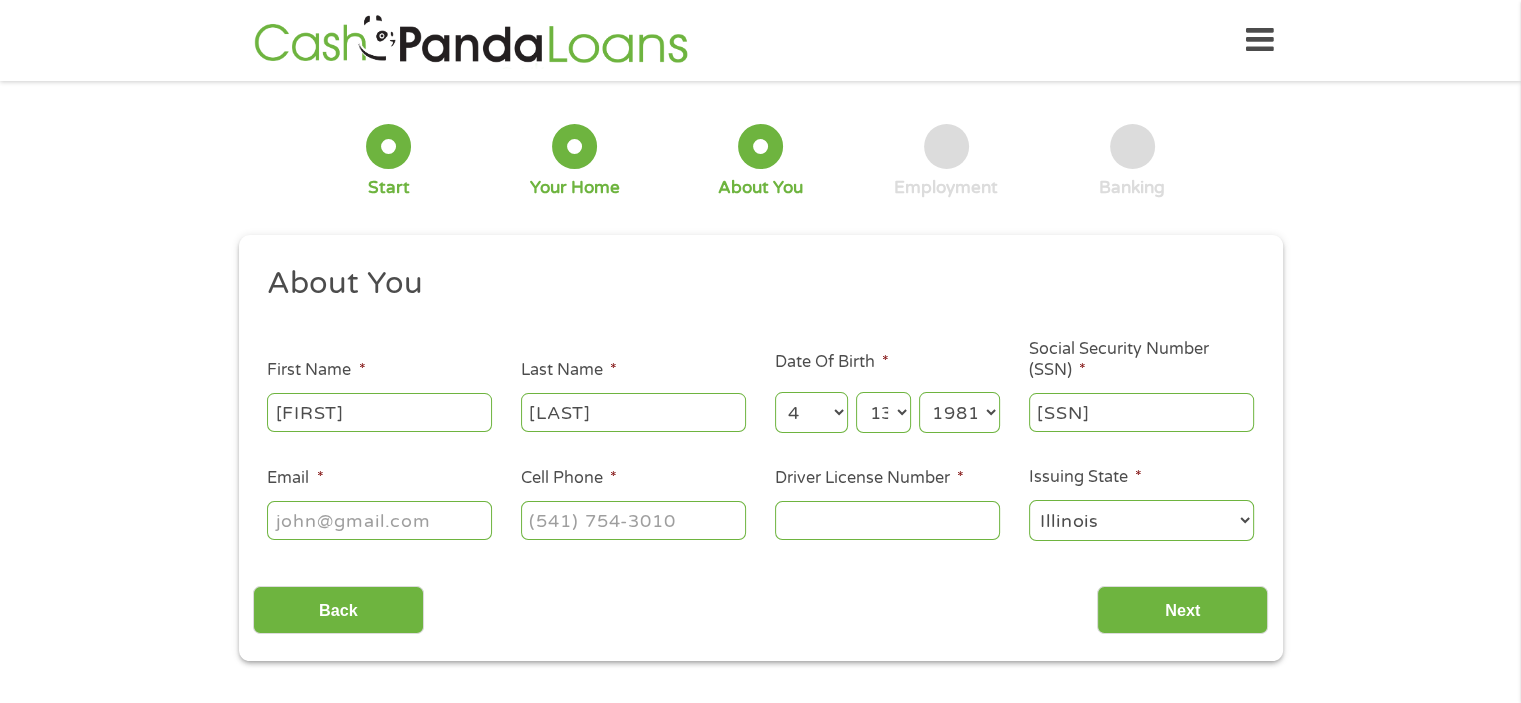 type on "[SSN]" 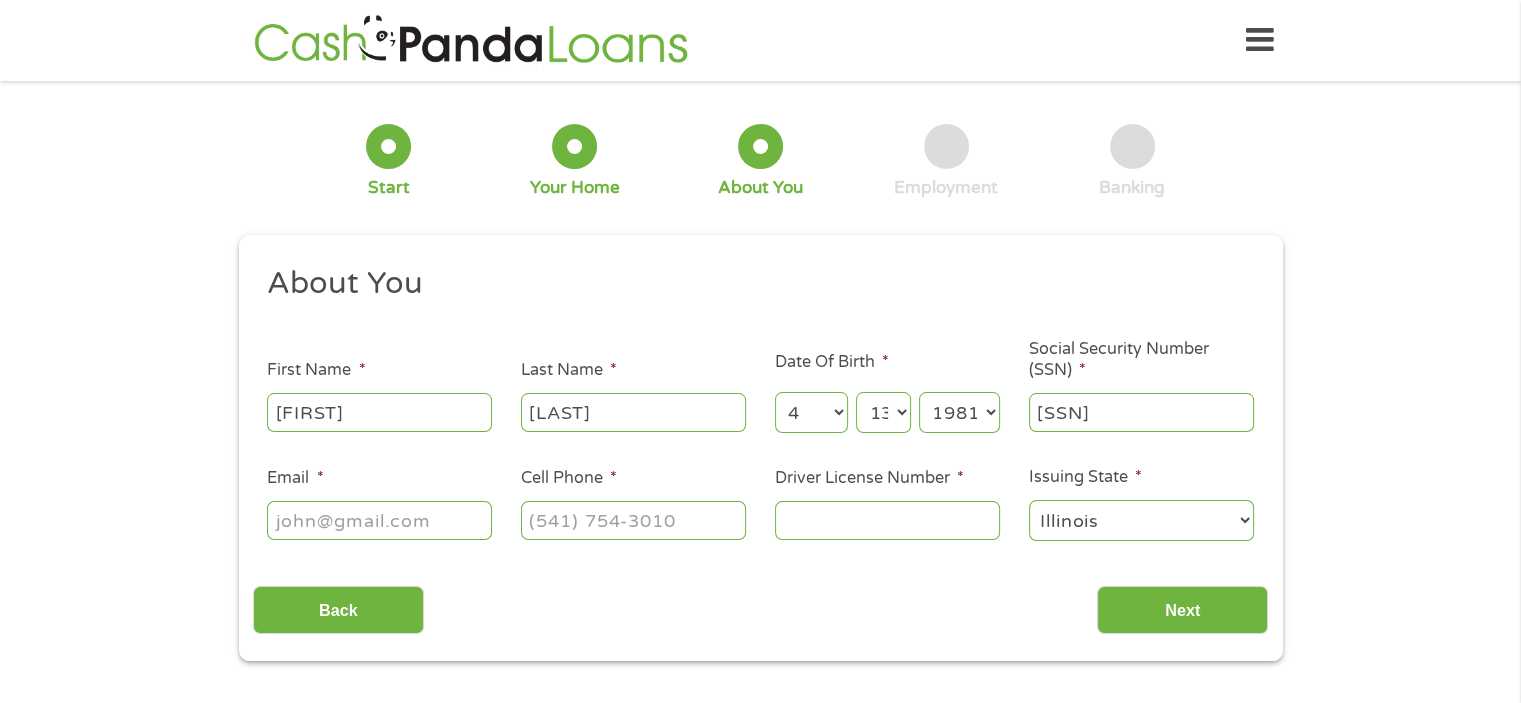 click on "Email *" at bounding box center (379, 520) 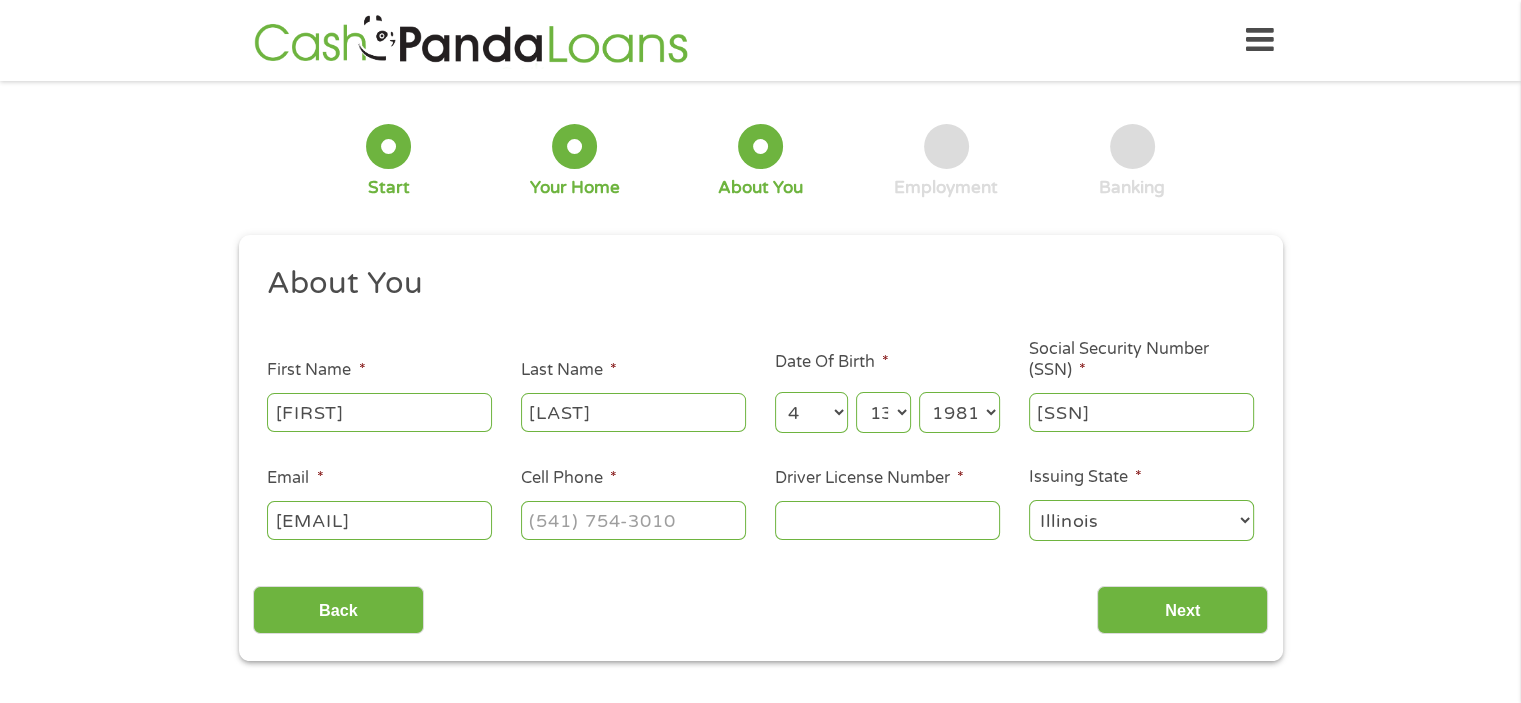 scroll, scrollTop: 0, scrollLeft: 27, axis: horizontal 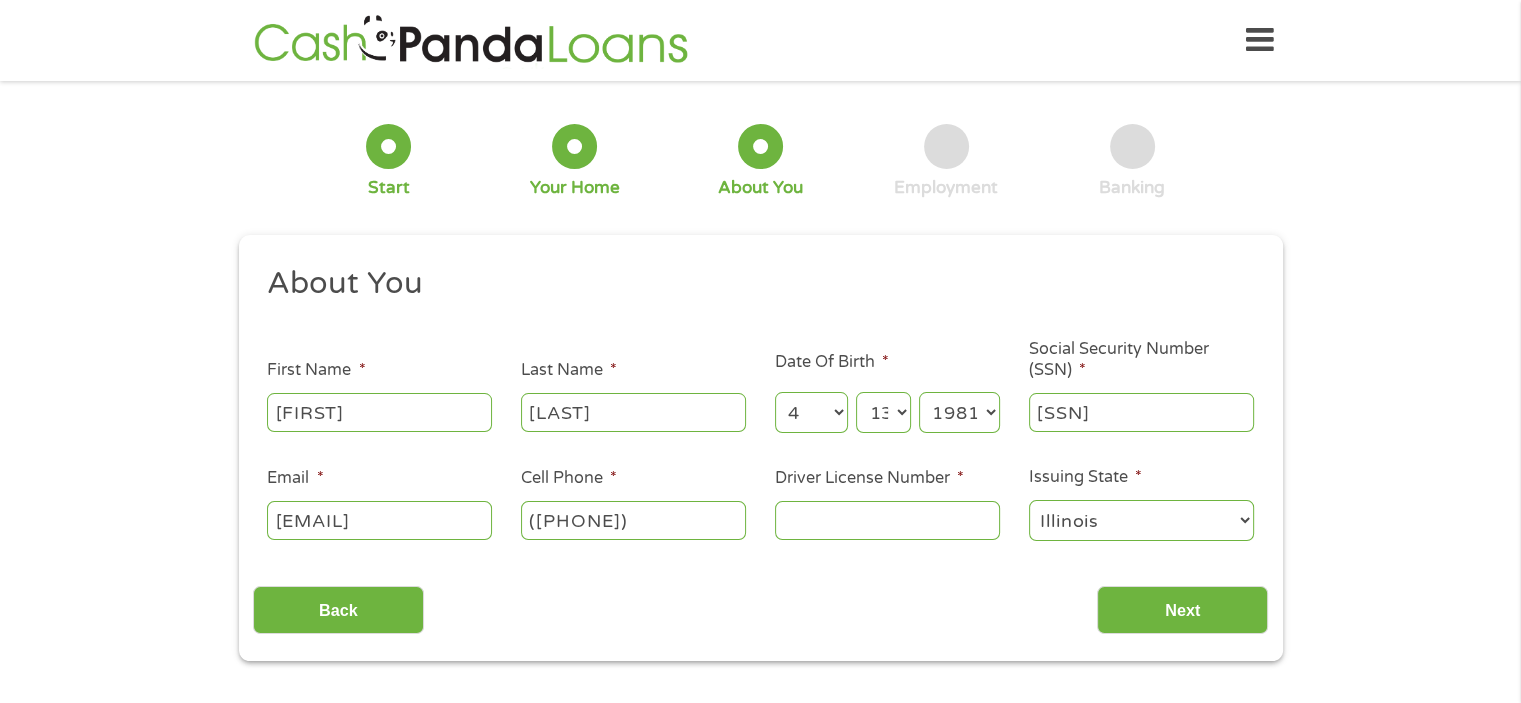 type on "([PHONE])" 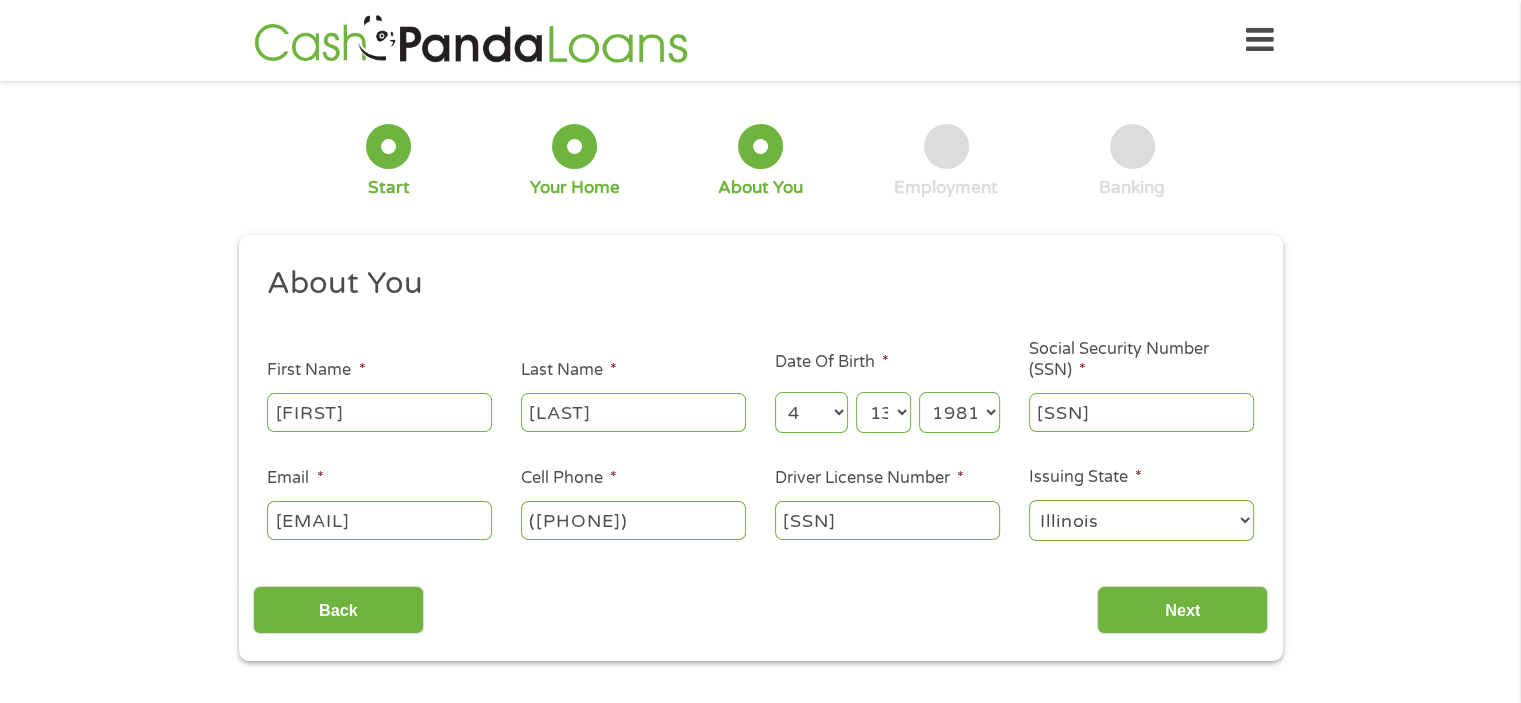 type on "[SSN]" 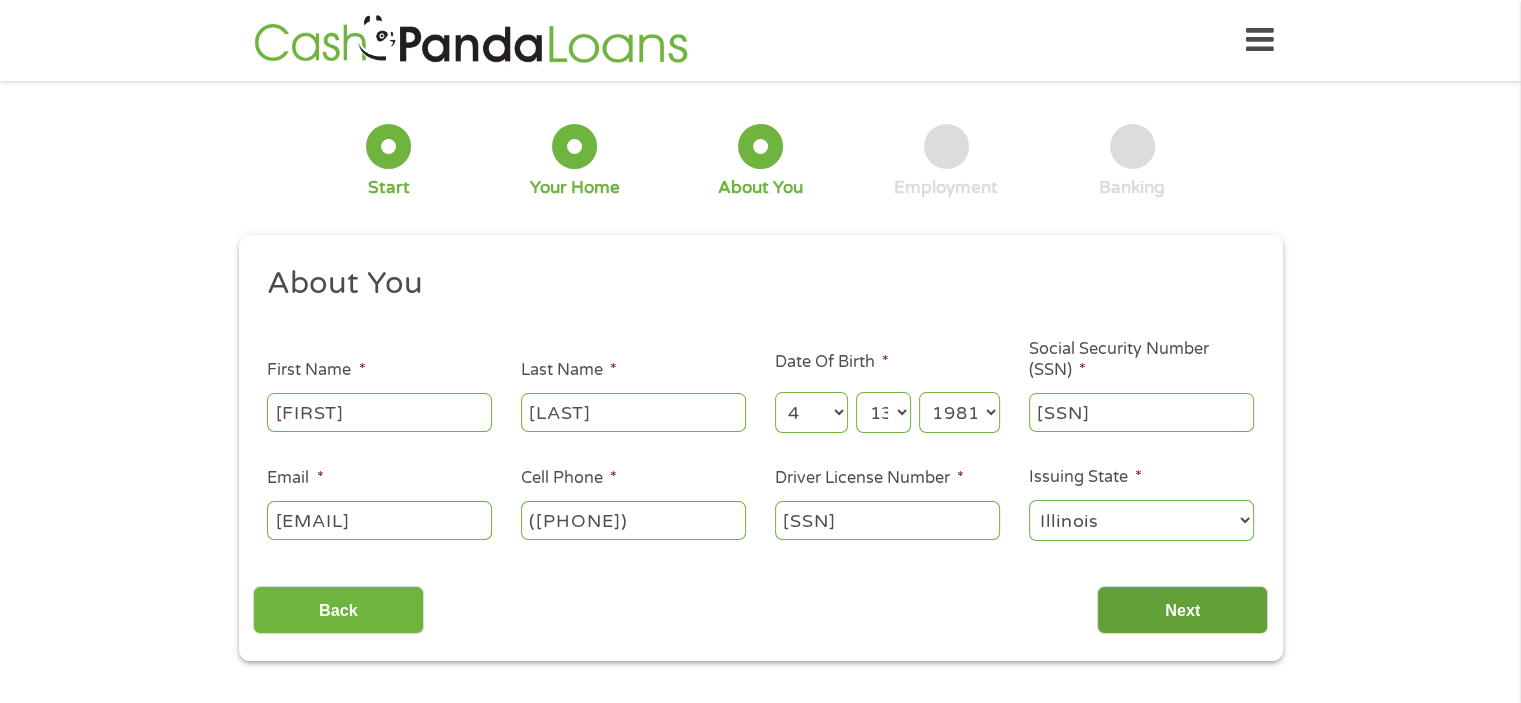 click on "Next" at bounding box center [1182, 610] 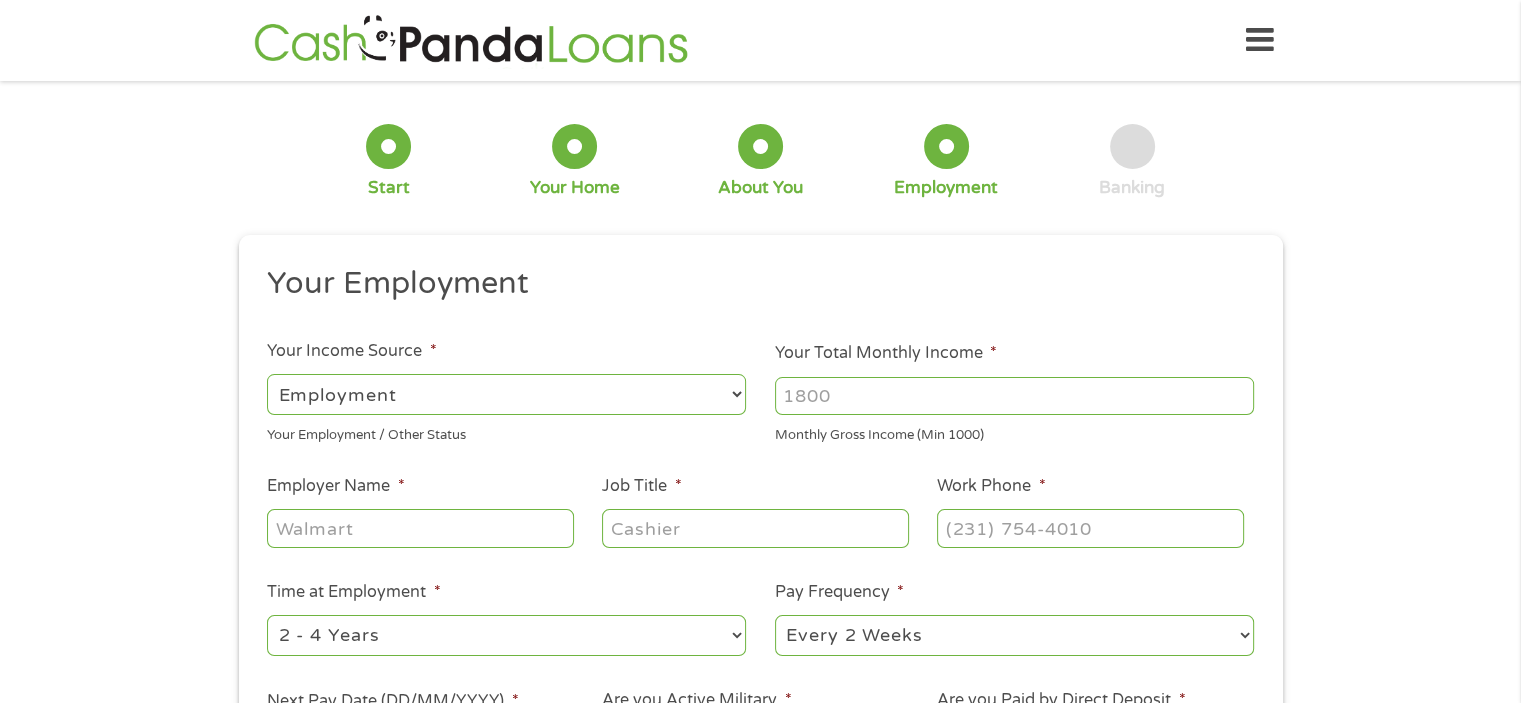 scroll, scrollTop: 8, scrollLeft: 8, axis: both 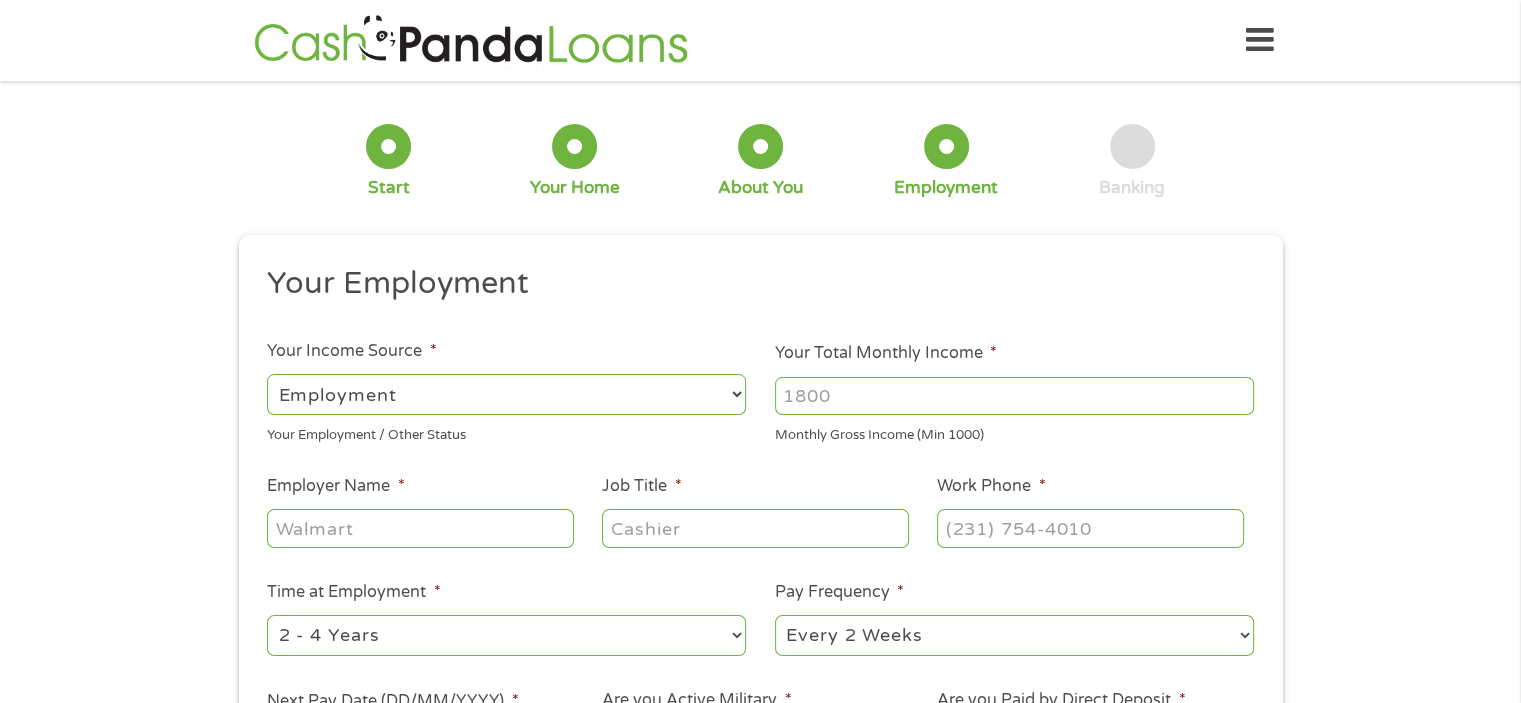 click on "Your Total Monthly Income *" at bounding box center [1014, 396] 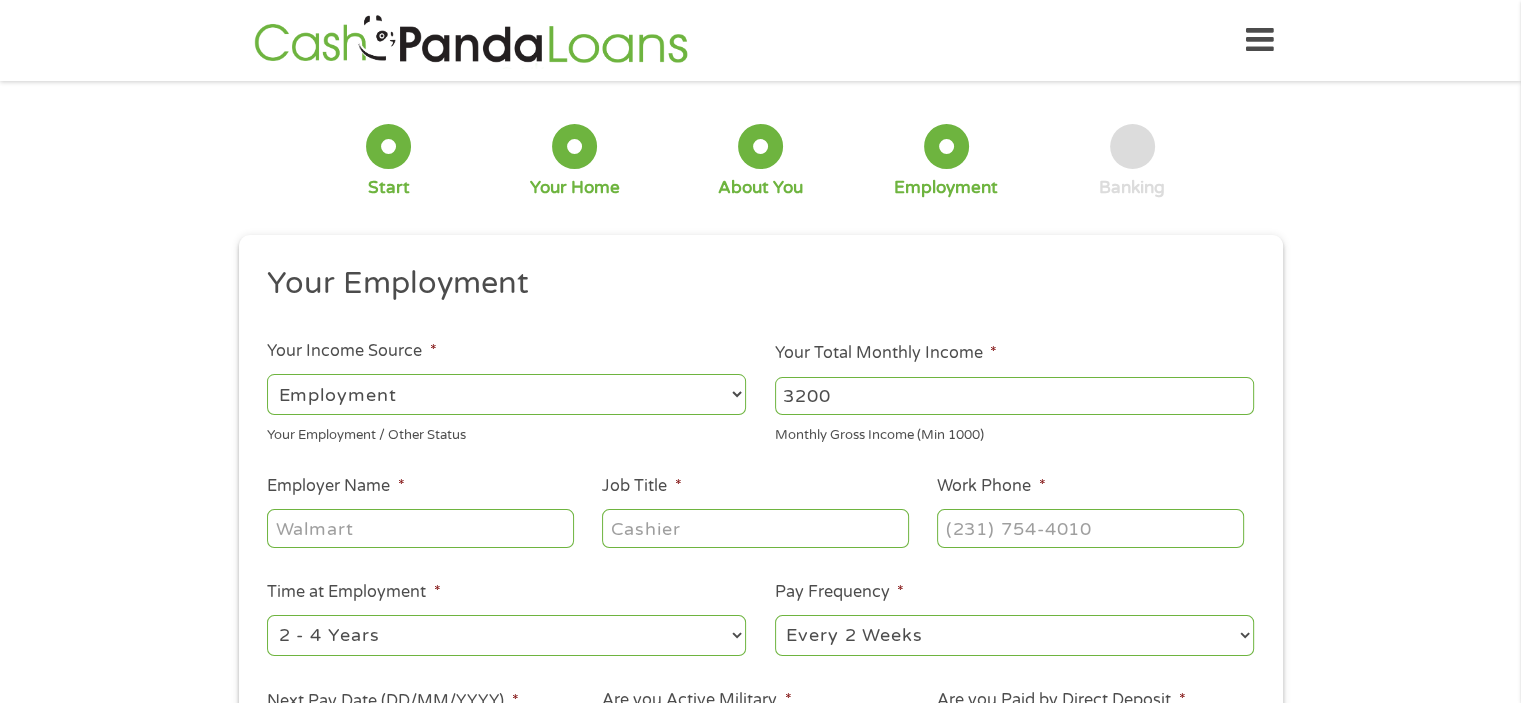 type on "3200" 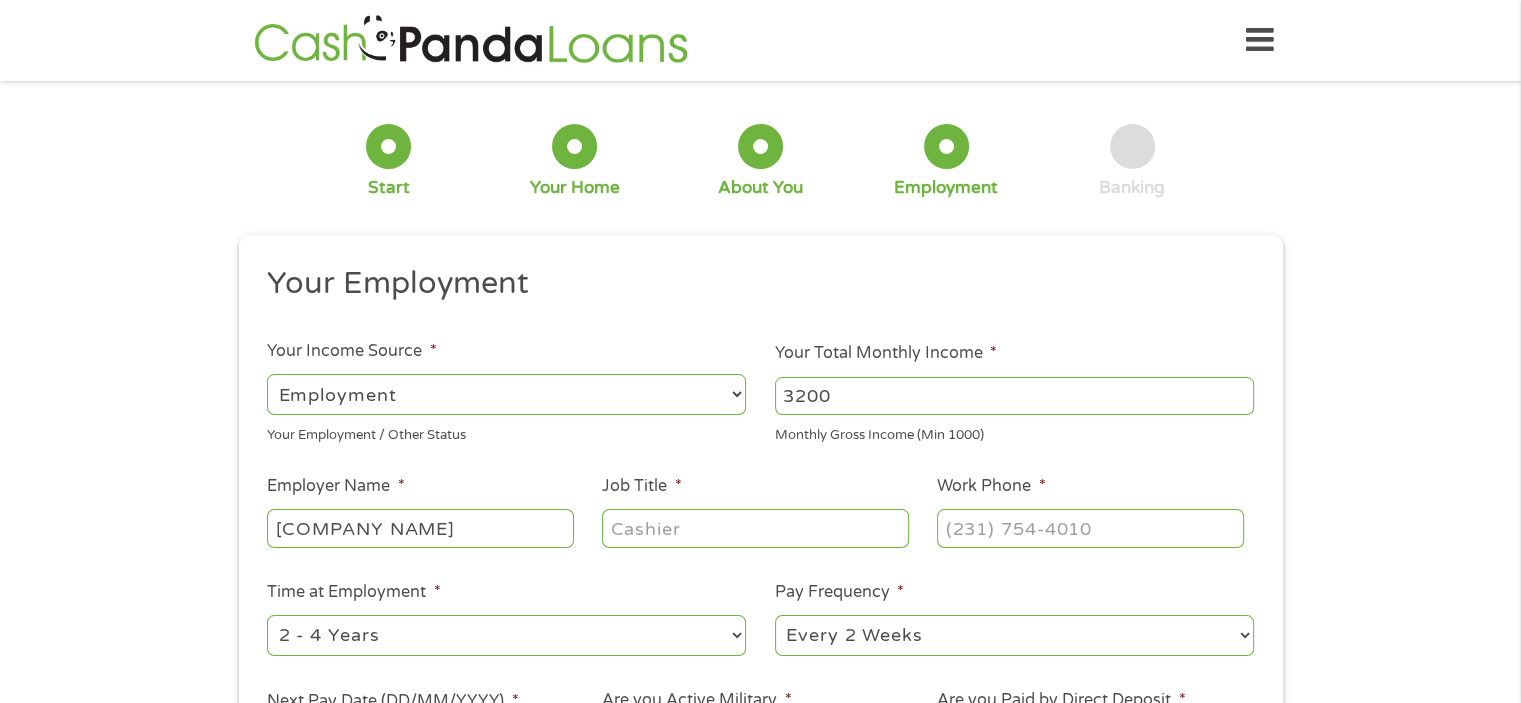 type on "[COMPANY NAME]" 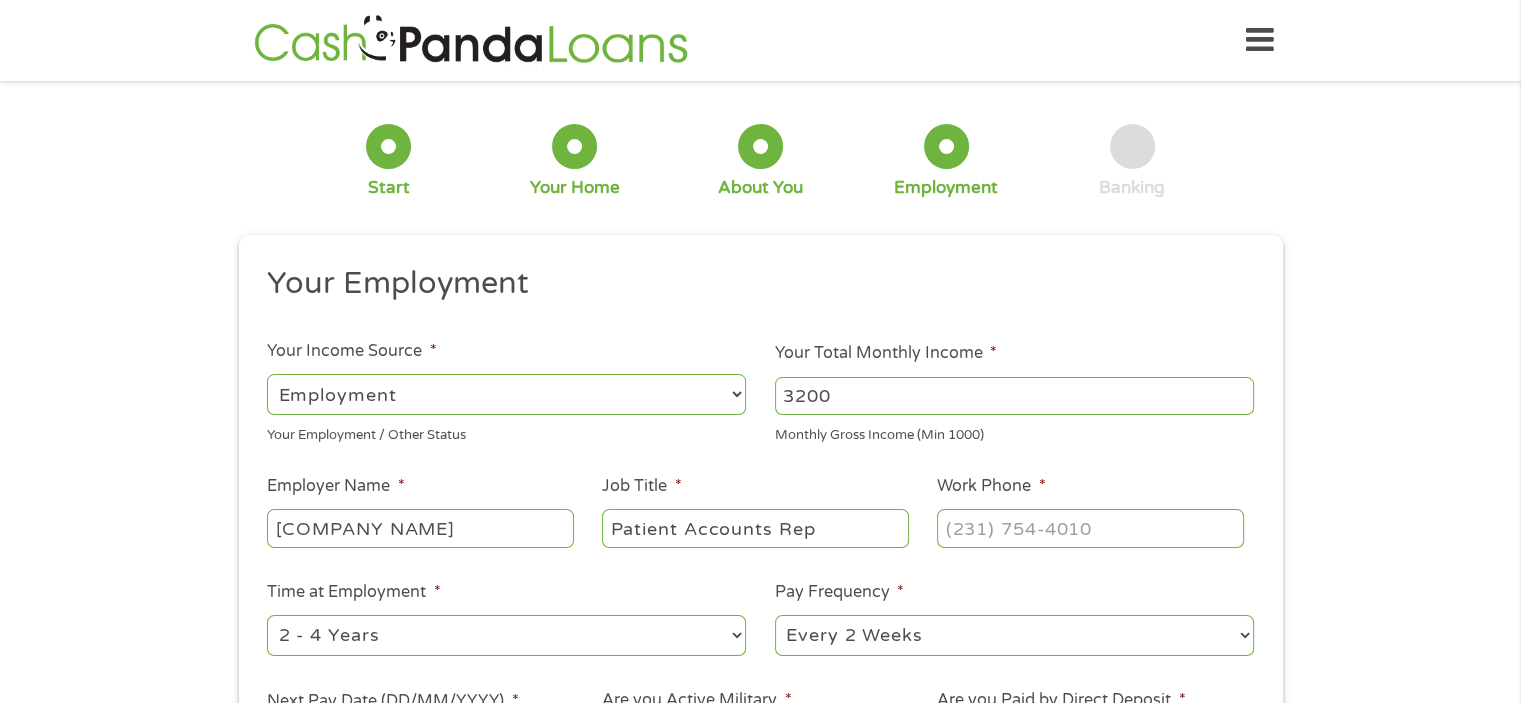 type on "Patient Accounts Rep" 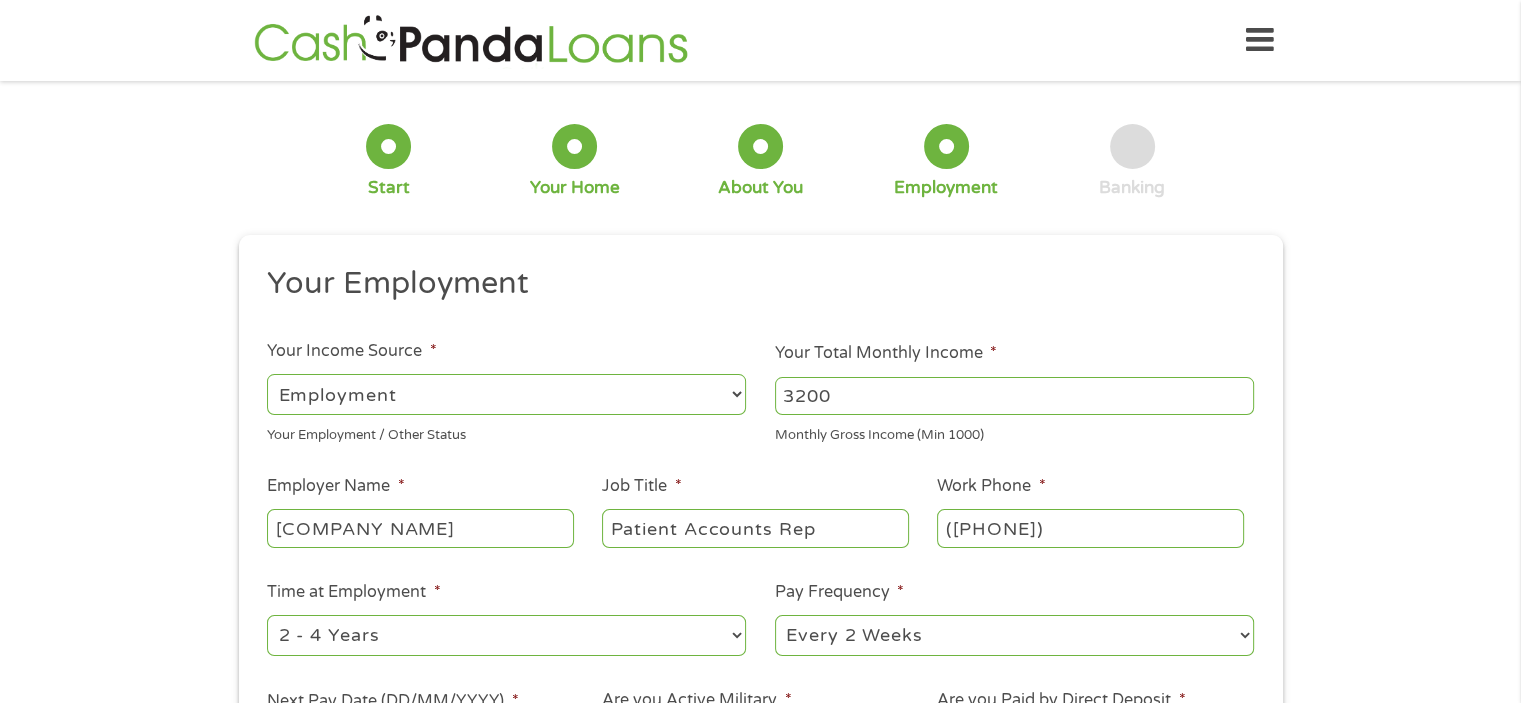 type on "[PHONE]" 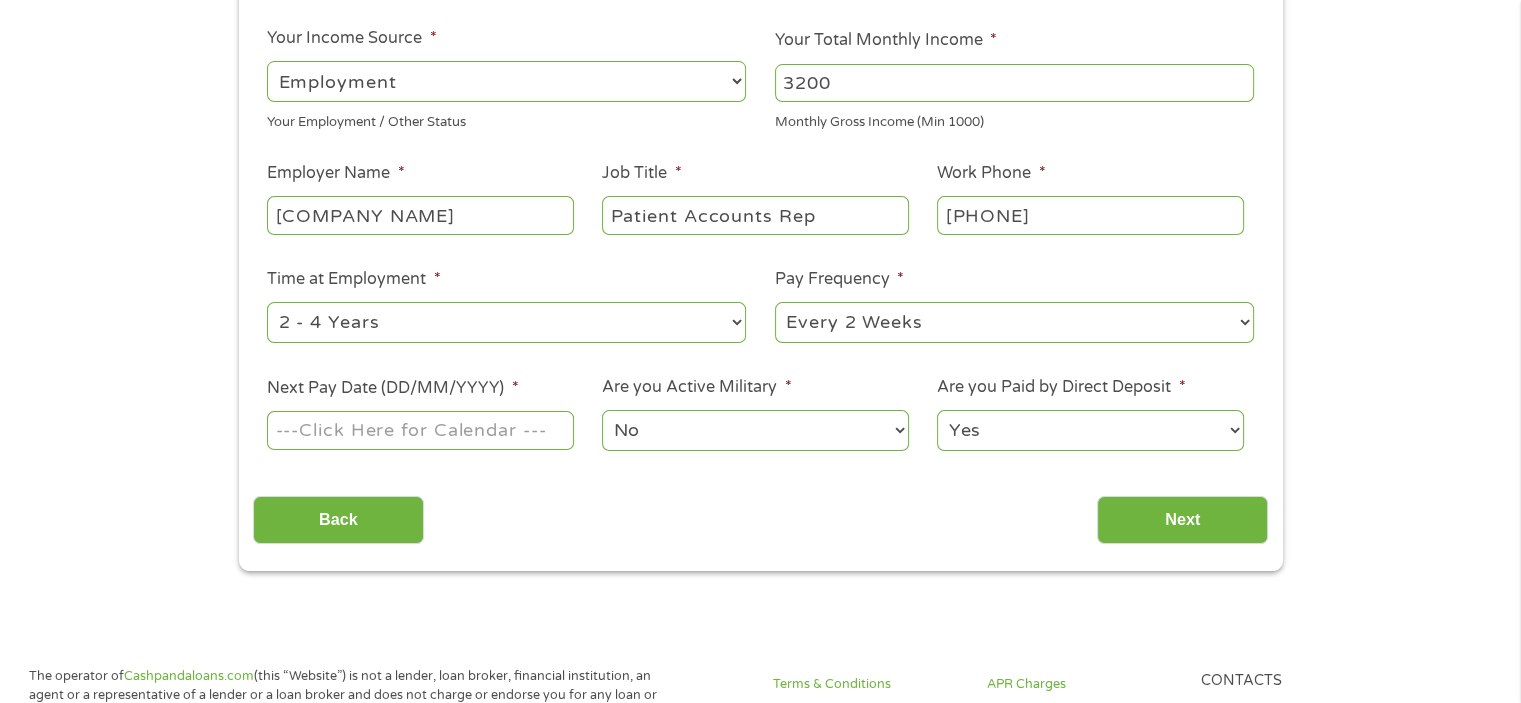 scroll, scrollTop: 327, scrollLeft: 0, axis: vertical 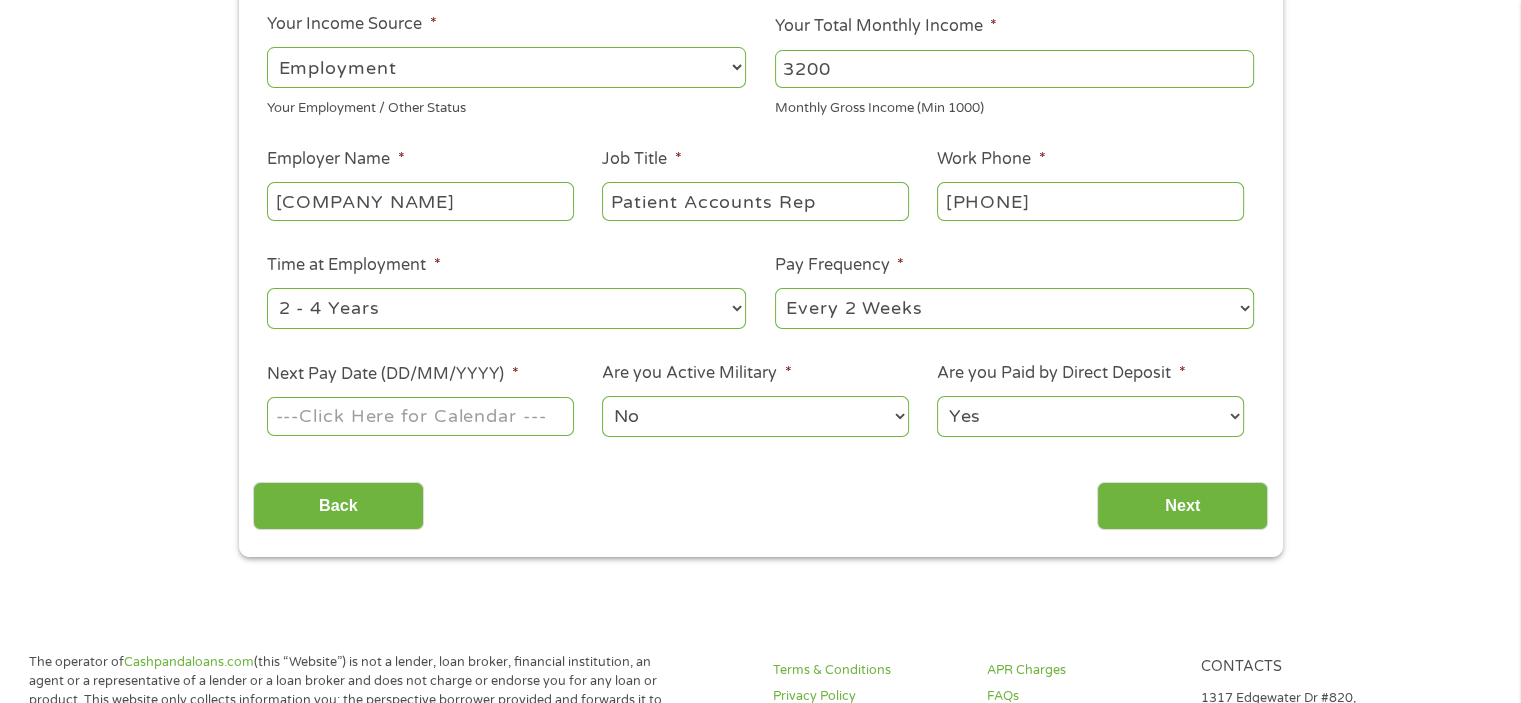 click on "--- Choose one --- Every 2 Weeks Every Week Monthly Semi-Monthly" at bounding box center [1014, 308] 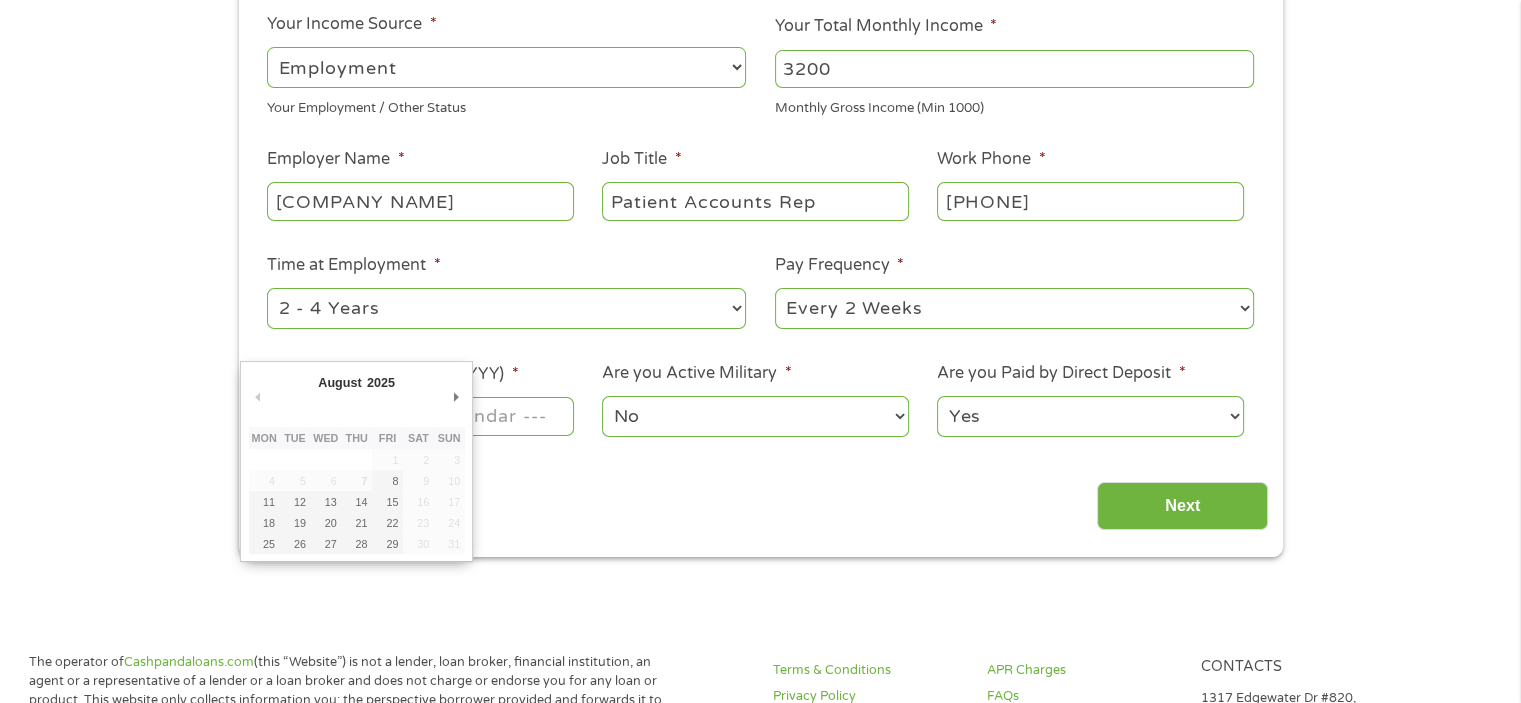 type on "15/08/2025" 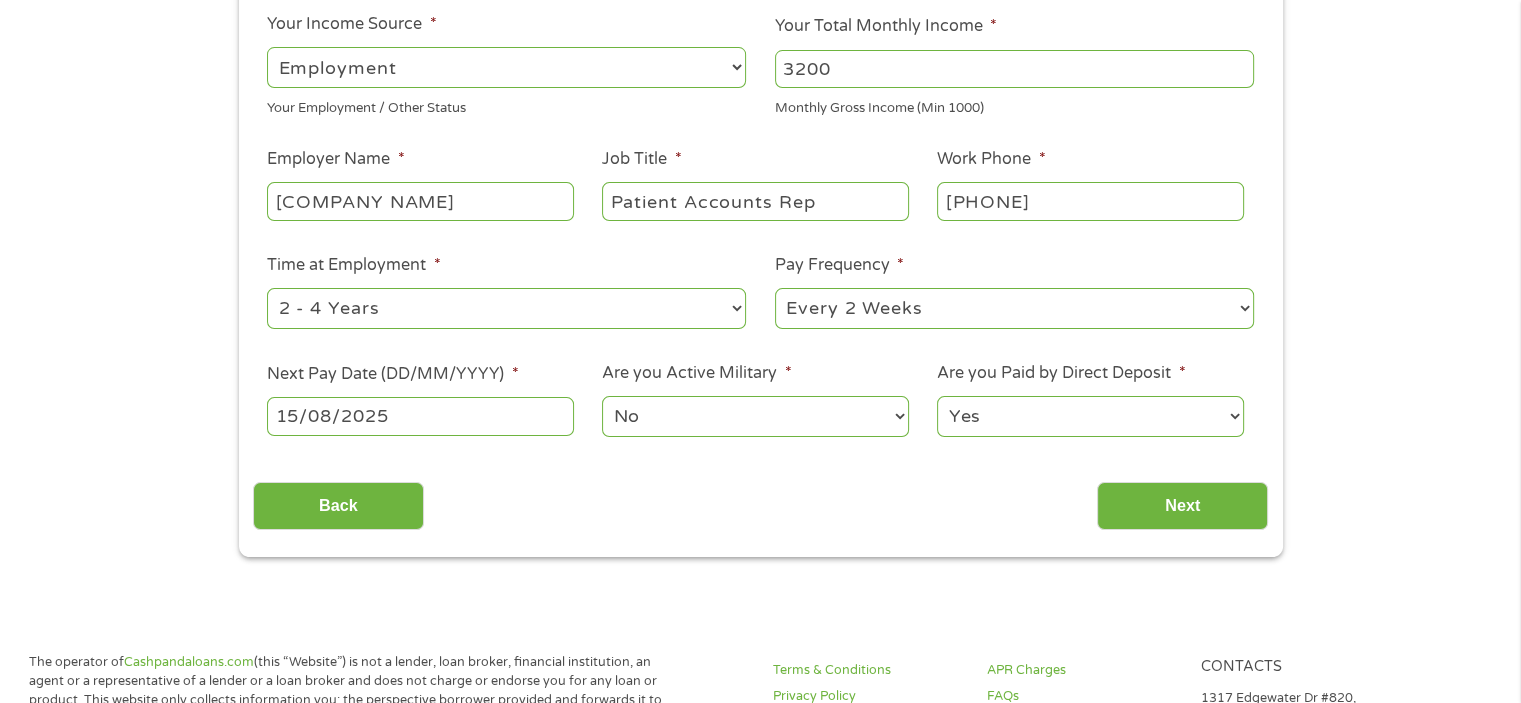 click on "Next" at bounding box center [1182, 506] 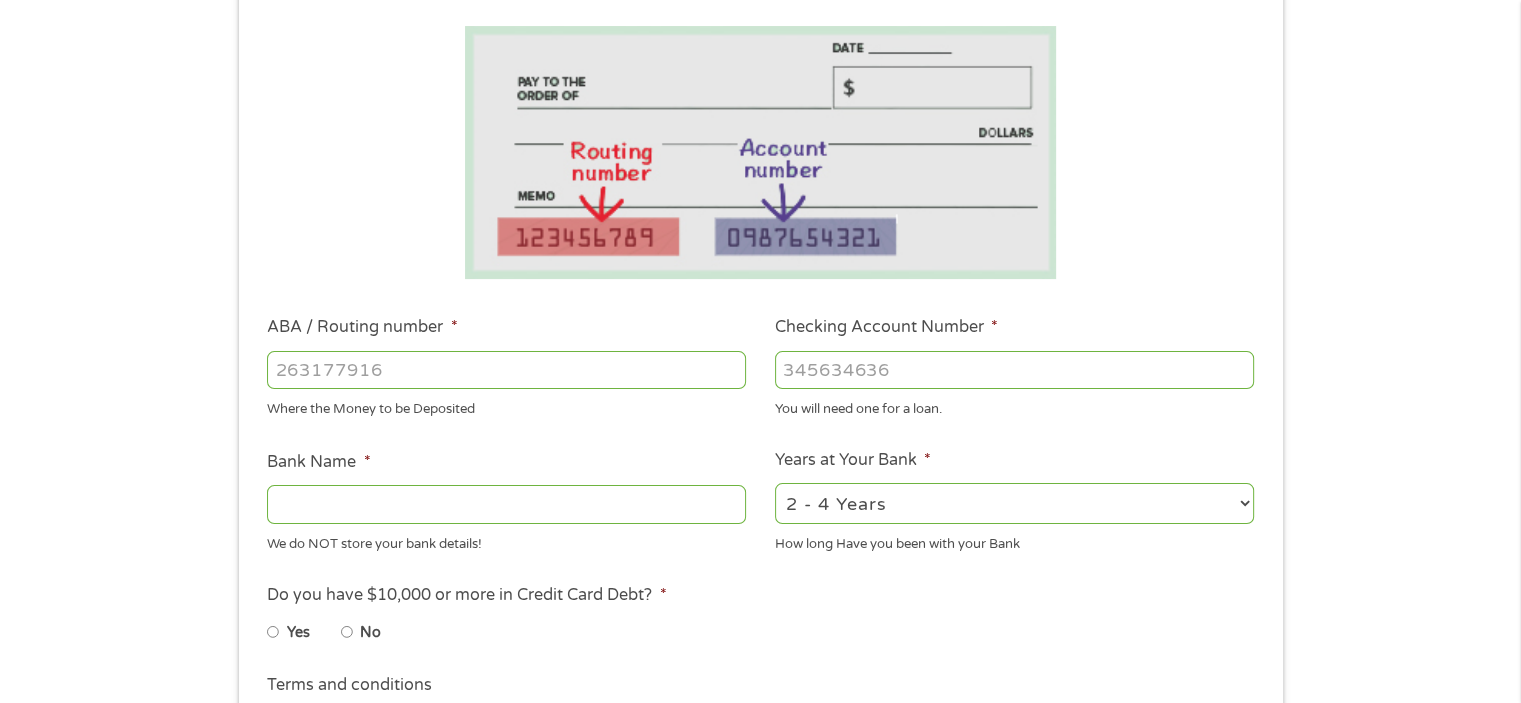 scroll, scrollTop: 8, scrollLeft: 8, axis: both 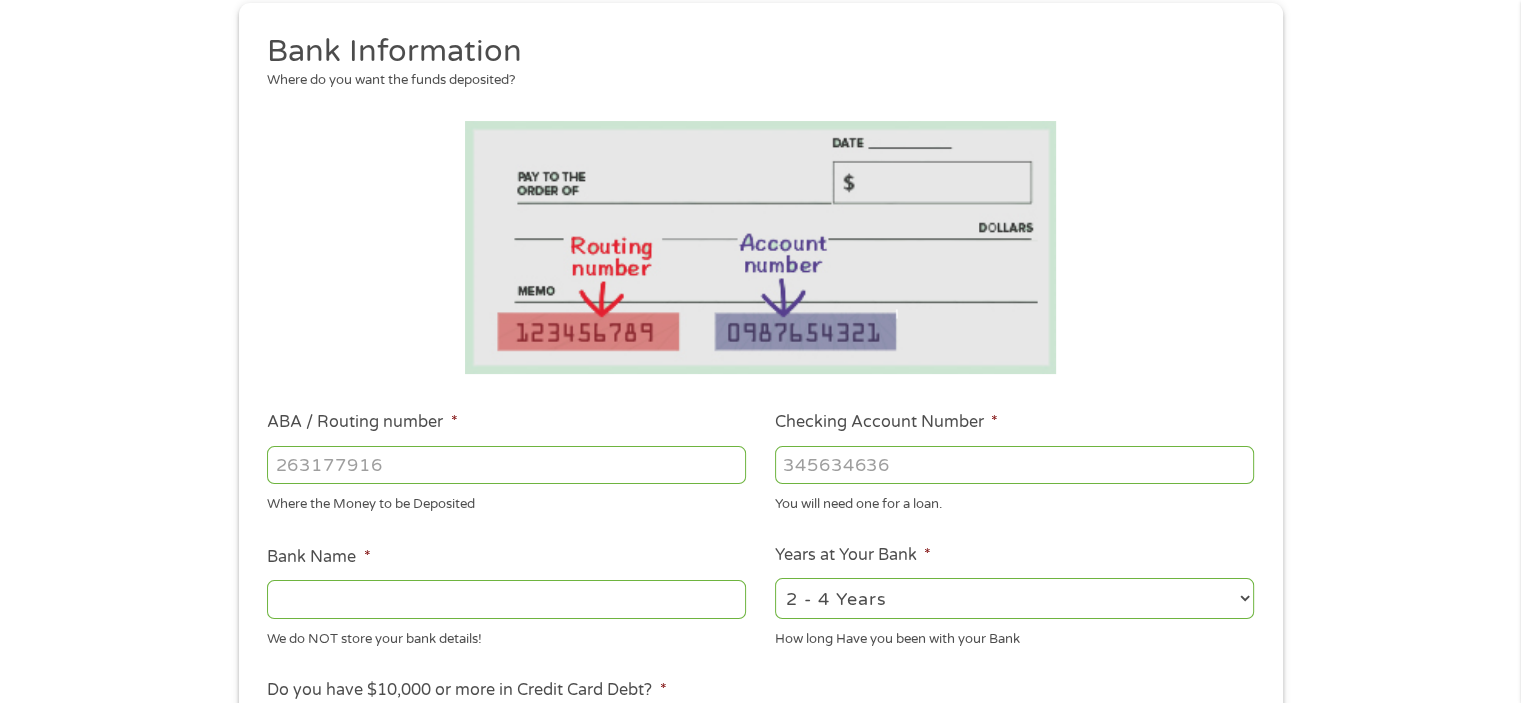click on "ABA / Routing number *" at bounding box center (506, 465) 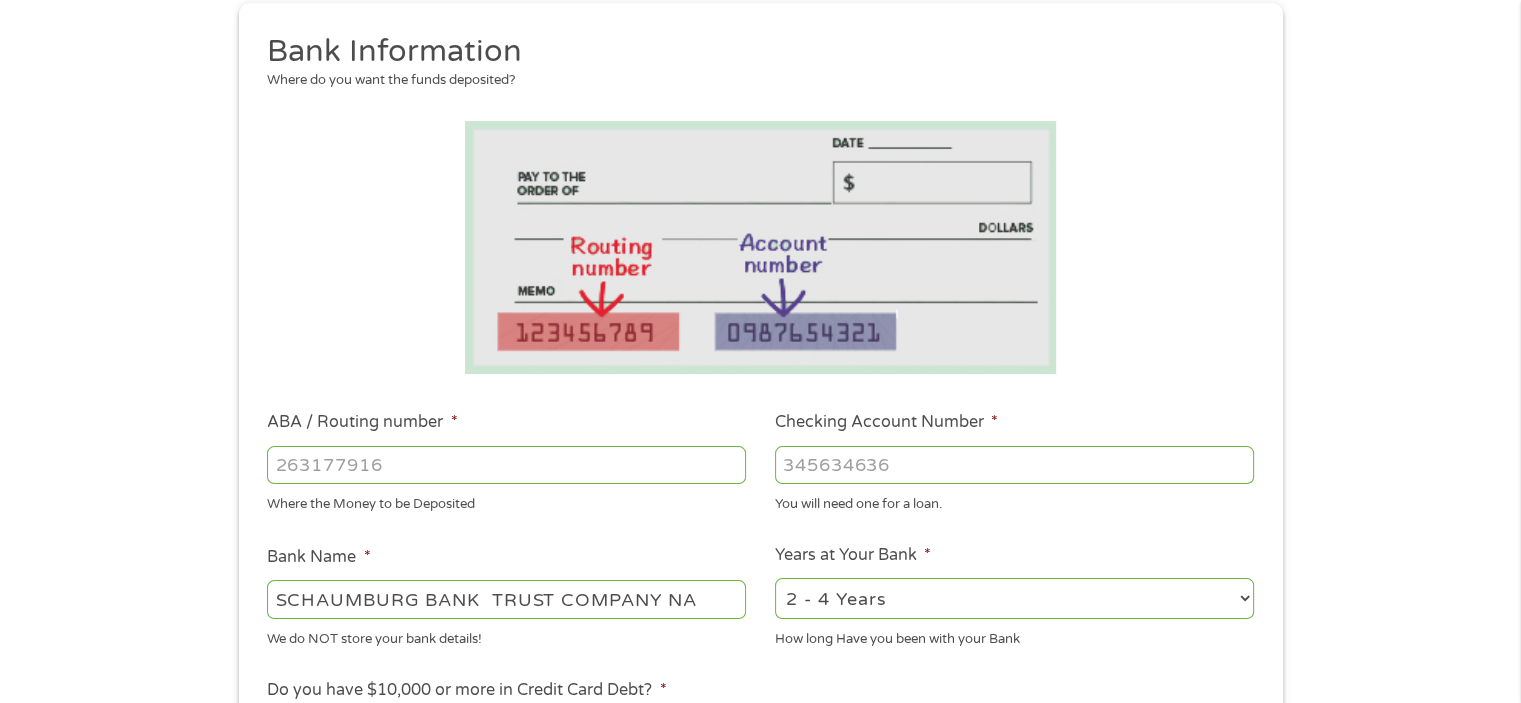 type on "[SSN]" 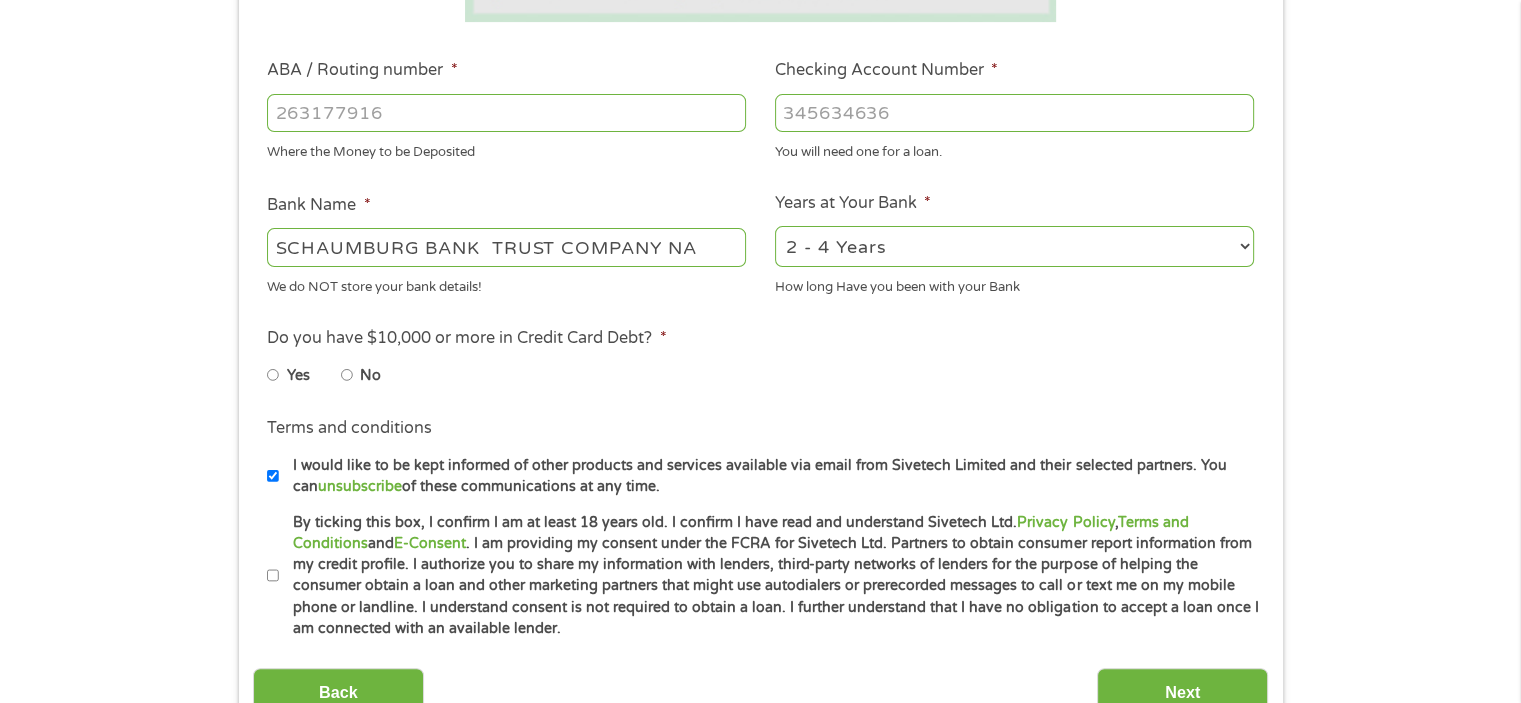 scroll, scrollTop: 584, scrollLeft: 0, axis: vertical 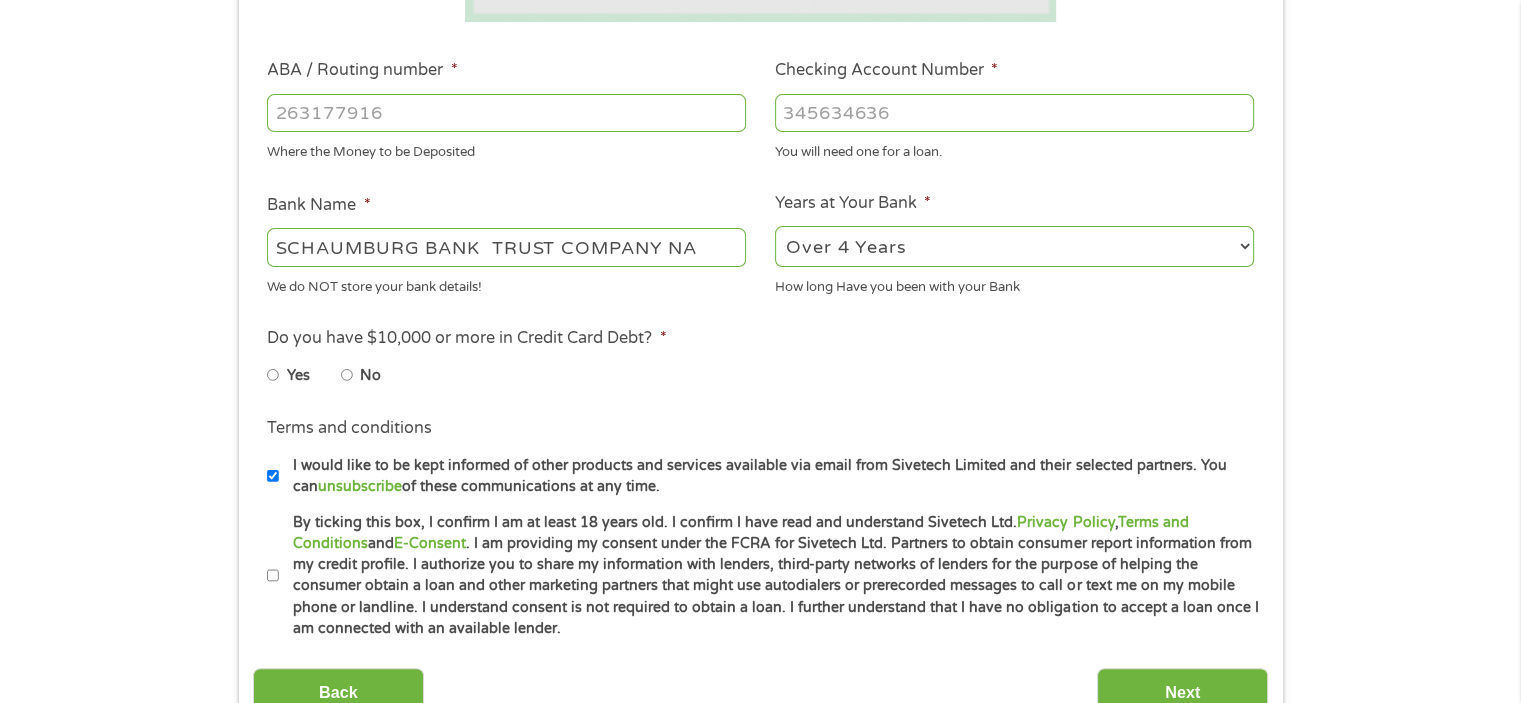 click on "2 - 4 Years 6 - 12 Months 1 - 2 Years Over 4 Years" at bounding box center (1014, 246) 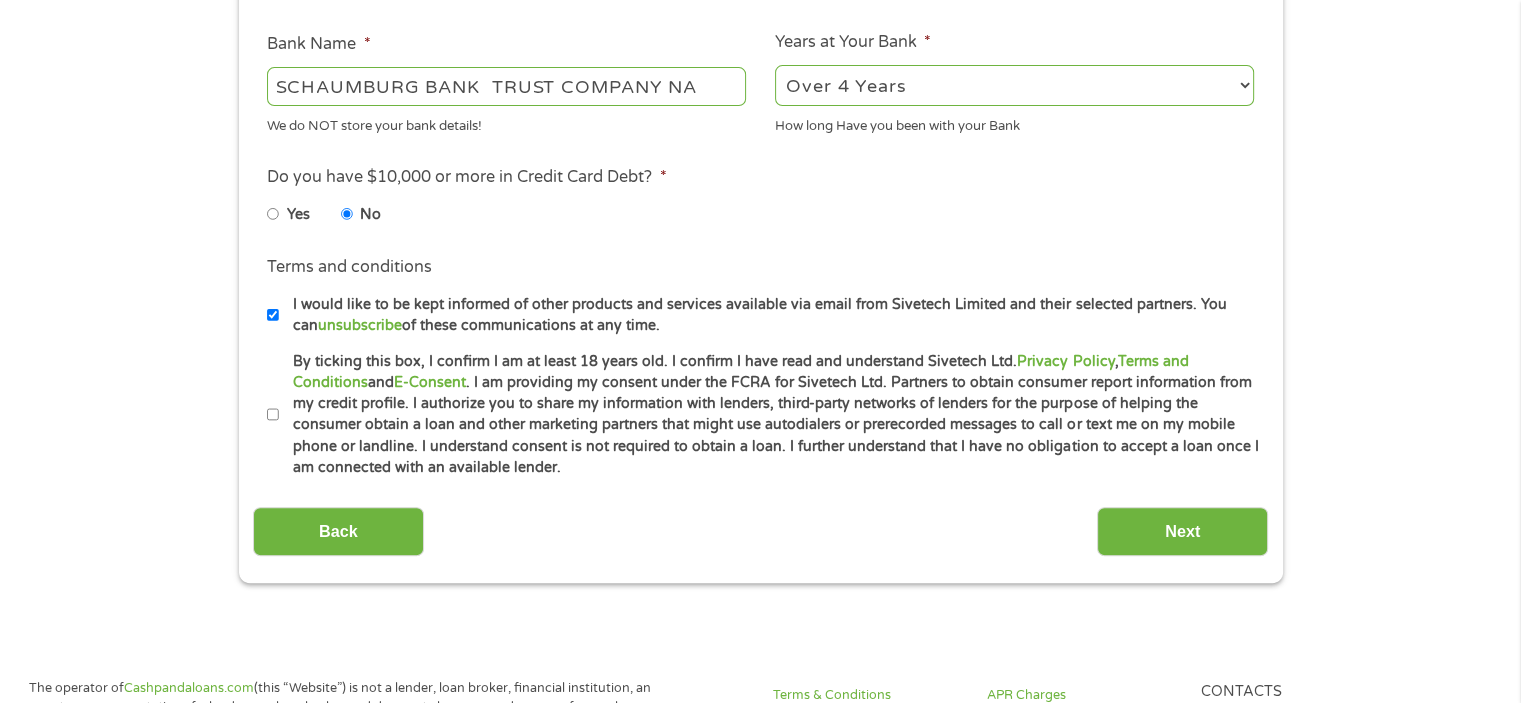 scroll, scrollTop: 753, scrollLeft: 0, axis: vertical 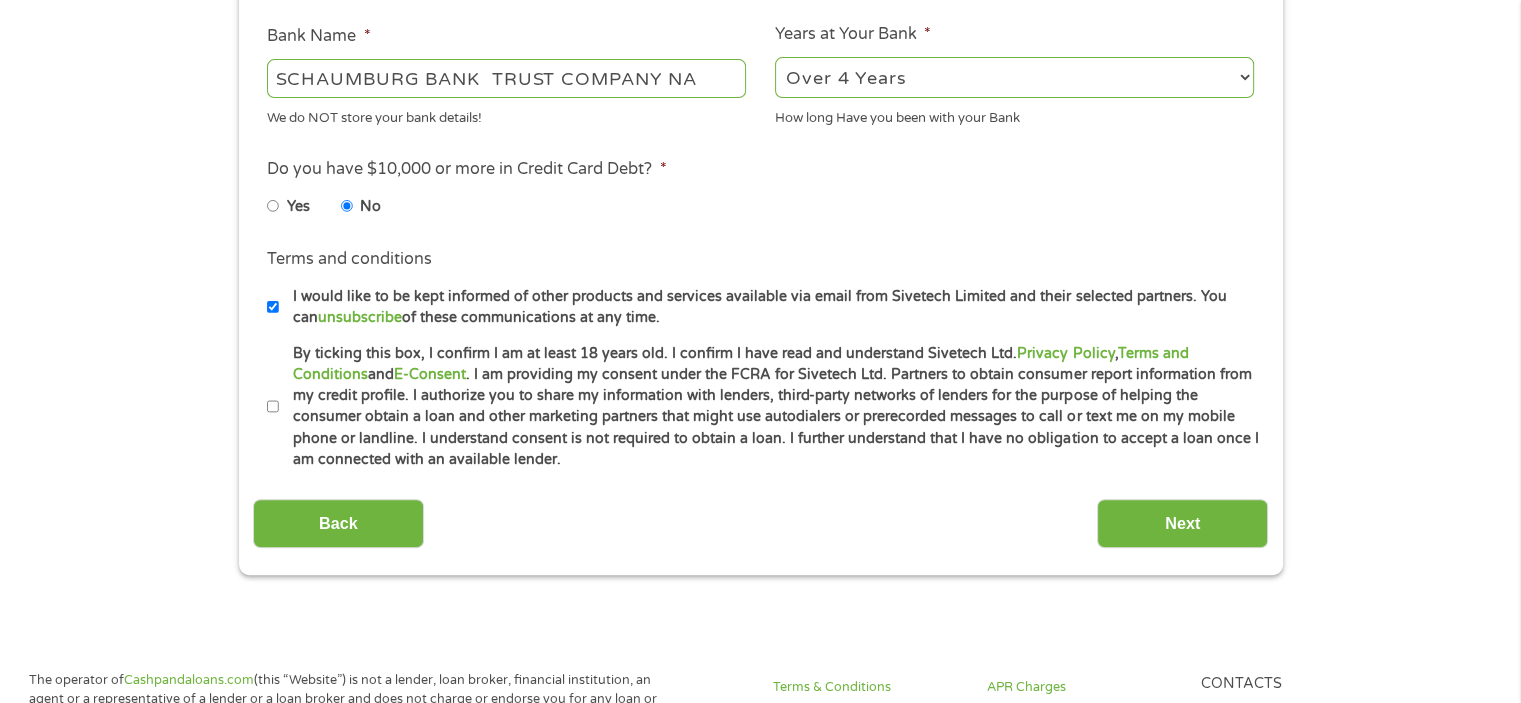 click on "I would like to be kept informed of other products and services available via email from Sivetech Limited and their selected partners. You can   unsubscribe   of these communications at any time." at bounding box center (273, 307) 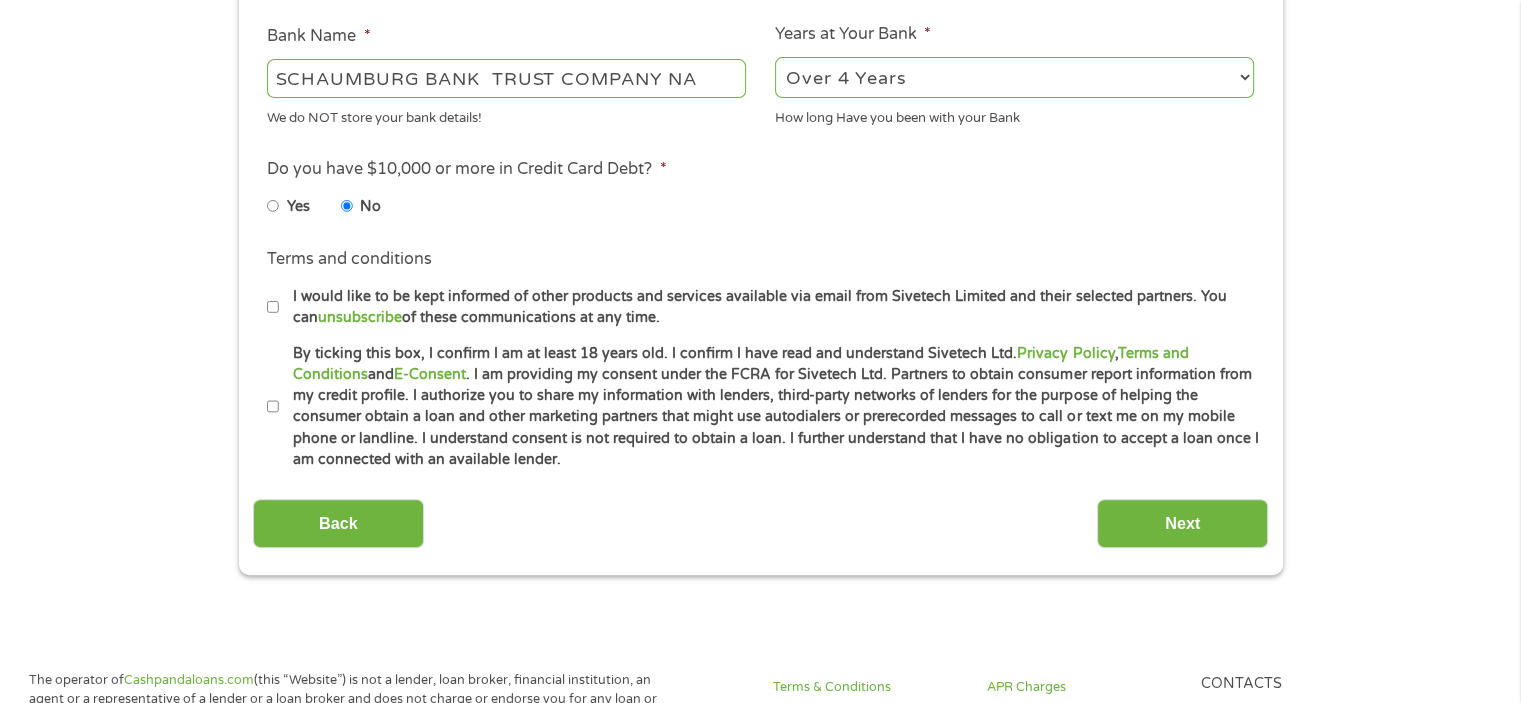 click on "By ticking this box, I confirm I am at least 18 years old. I confirm I have read and understand Sivetech Ltd.  Privacy Policy ,  Terms and Conditions  and  E-Consent . I am providing my consent under the FCRA for Sivetech Ltd. Partners to obtain consumer report information from my credit profile. I authorize you to share my information with lenders, third-party networks of lenders for the purpose of helping the consumer obtain a loan and other marketing partners that might use autodialers or prerecorded messages to call or text me on my mobile phone or landline. I understand consent is not required to obtain a loan. I further understand that I have no obligation to accept a loan once I am connected with an available lender." at bounding box center [769, 407] 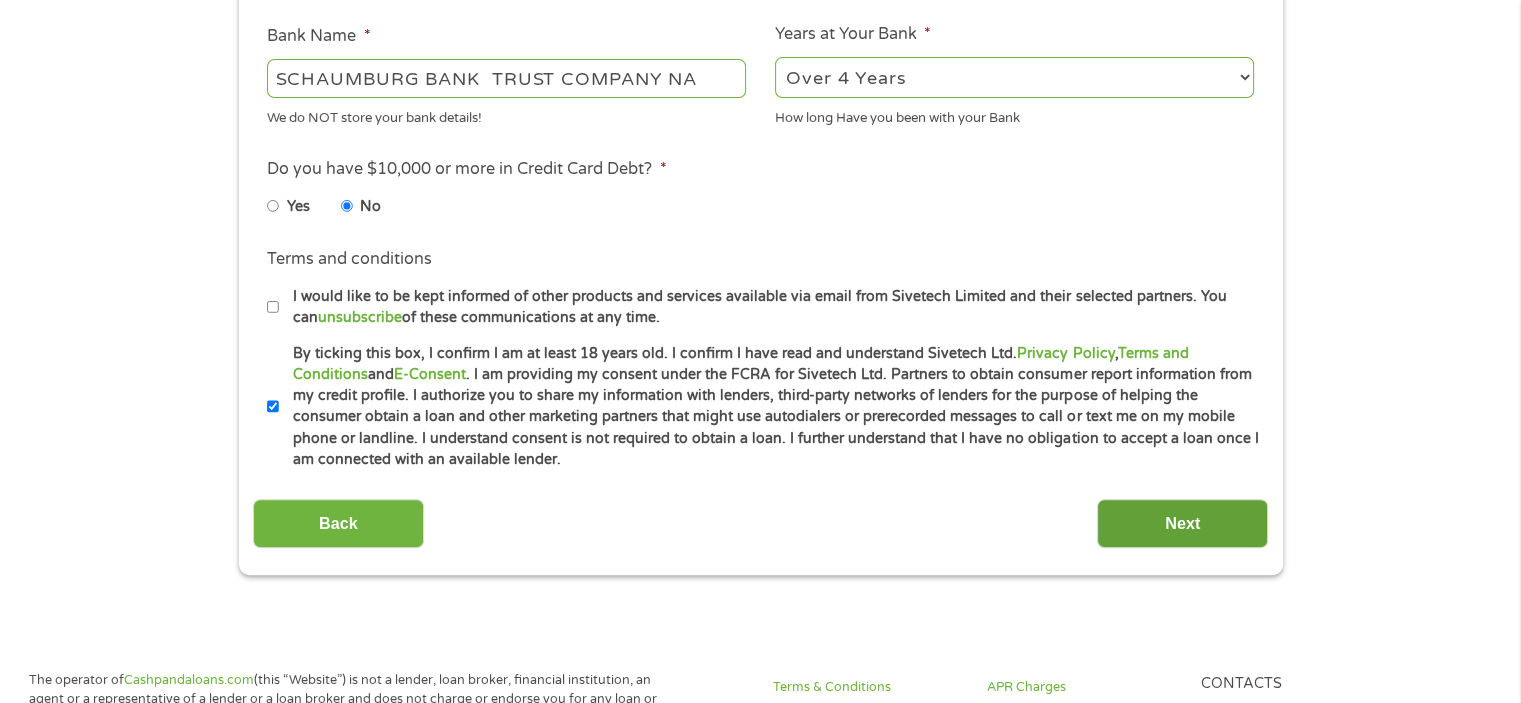 click on "Next" at bounding box center [1182, 523] 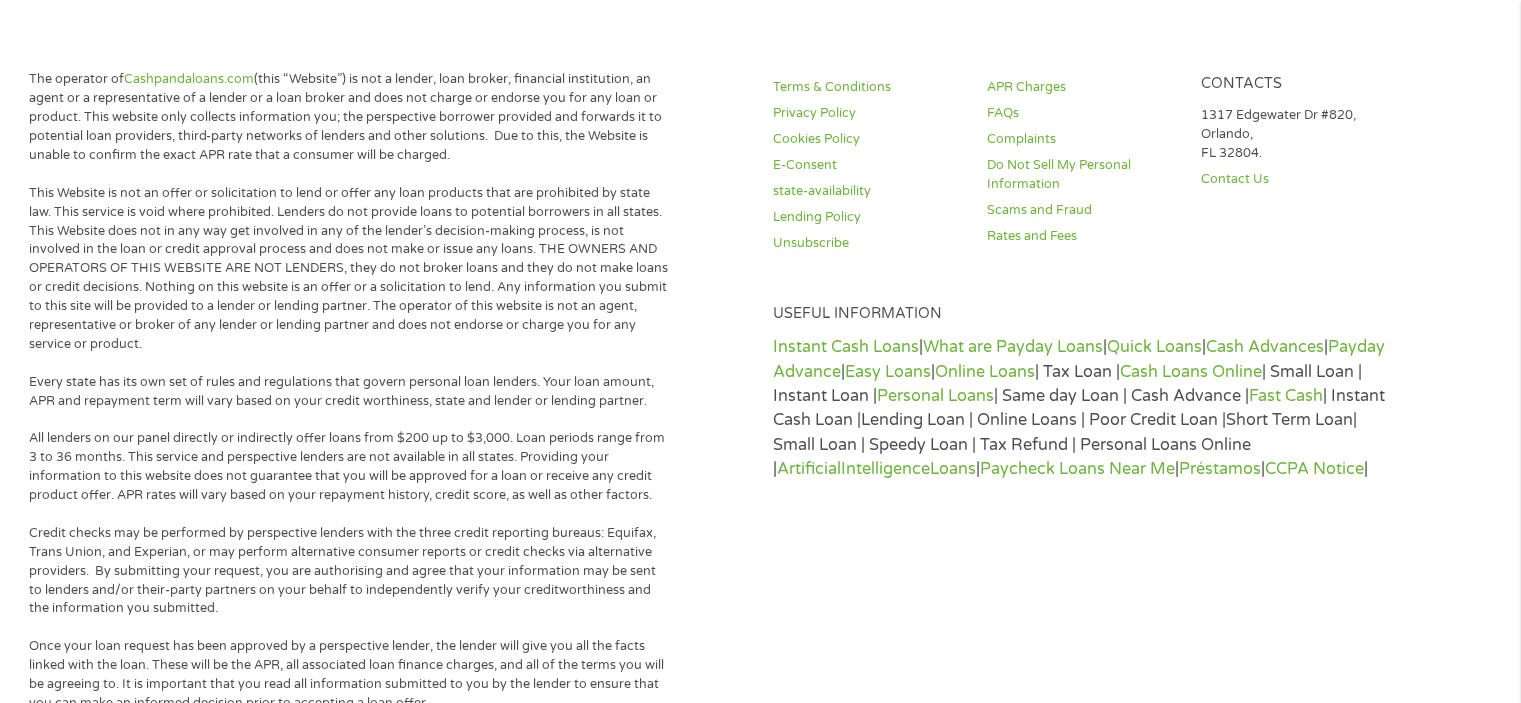 scroll, scrollTop: 8, scrollLeft: 8, axis: both 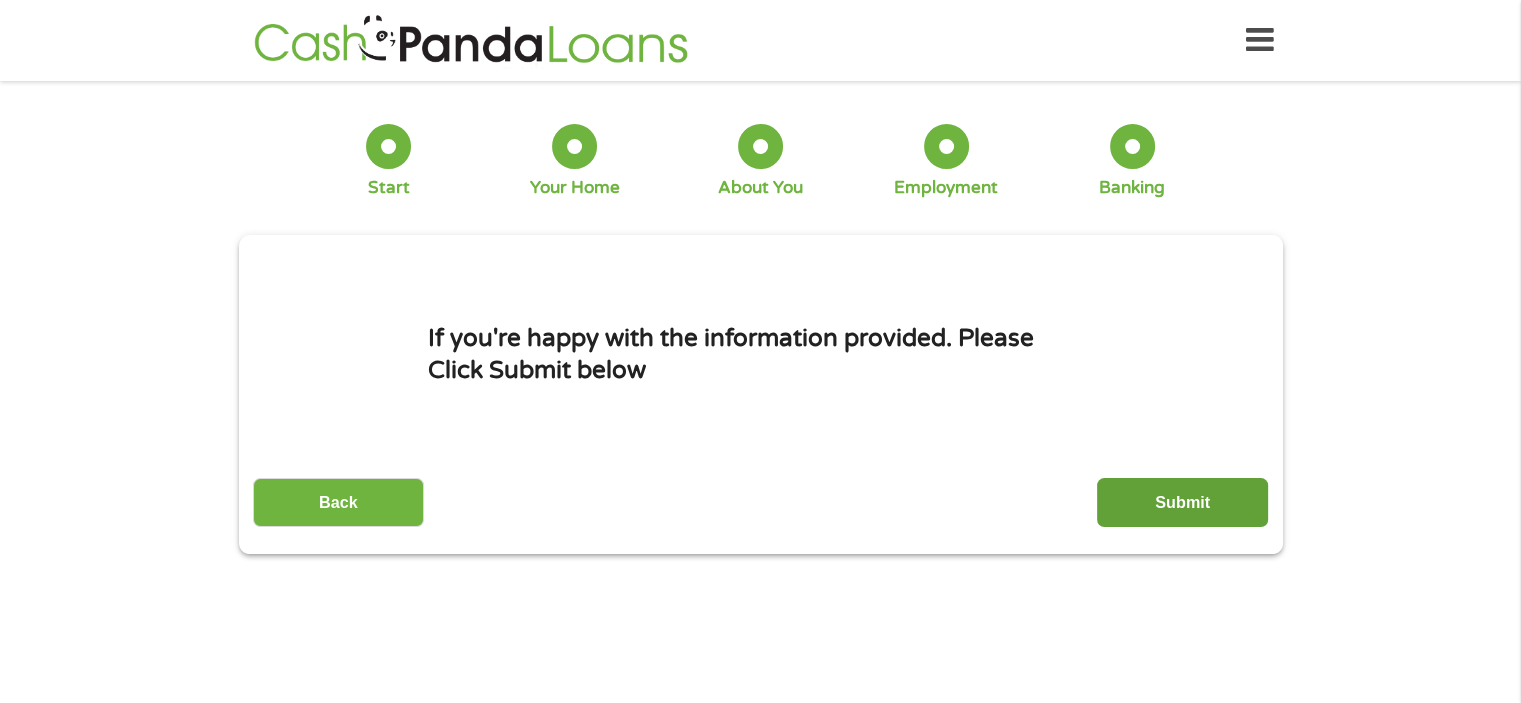 click on "Submit" at bounding box center (1182, 502) 